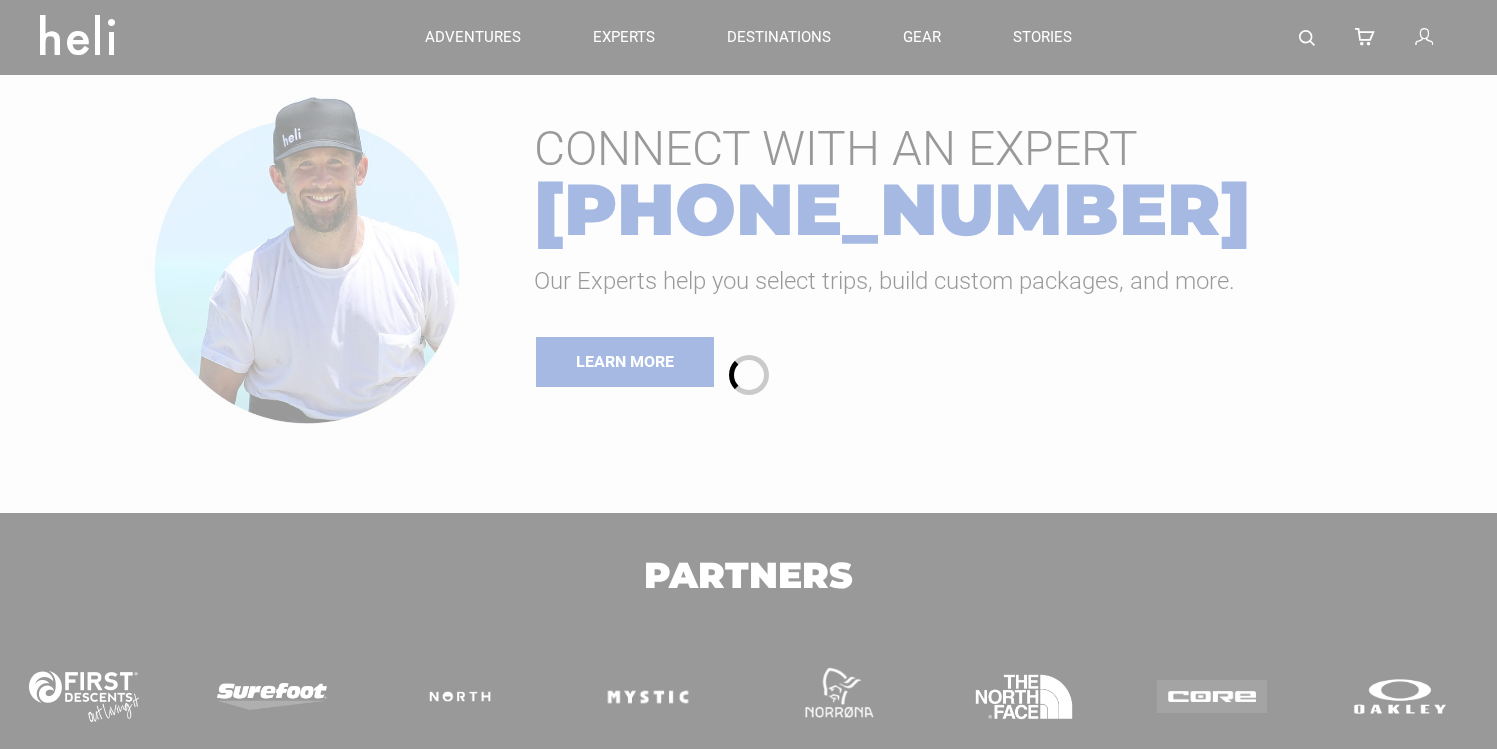 scroll, scrollTop: 0, scrollLeft: 0, axis: both 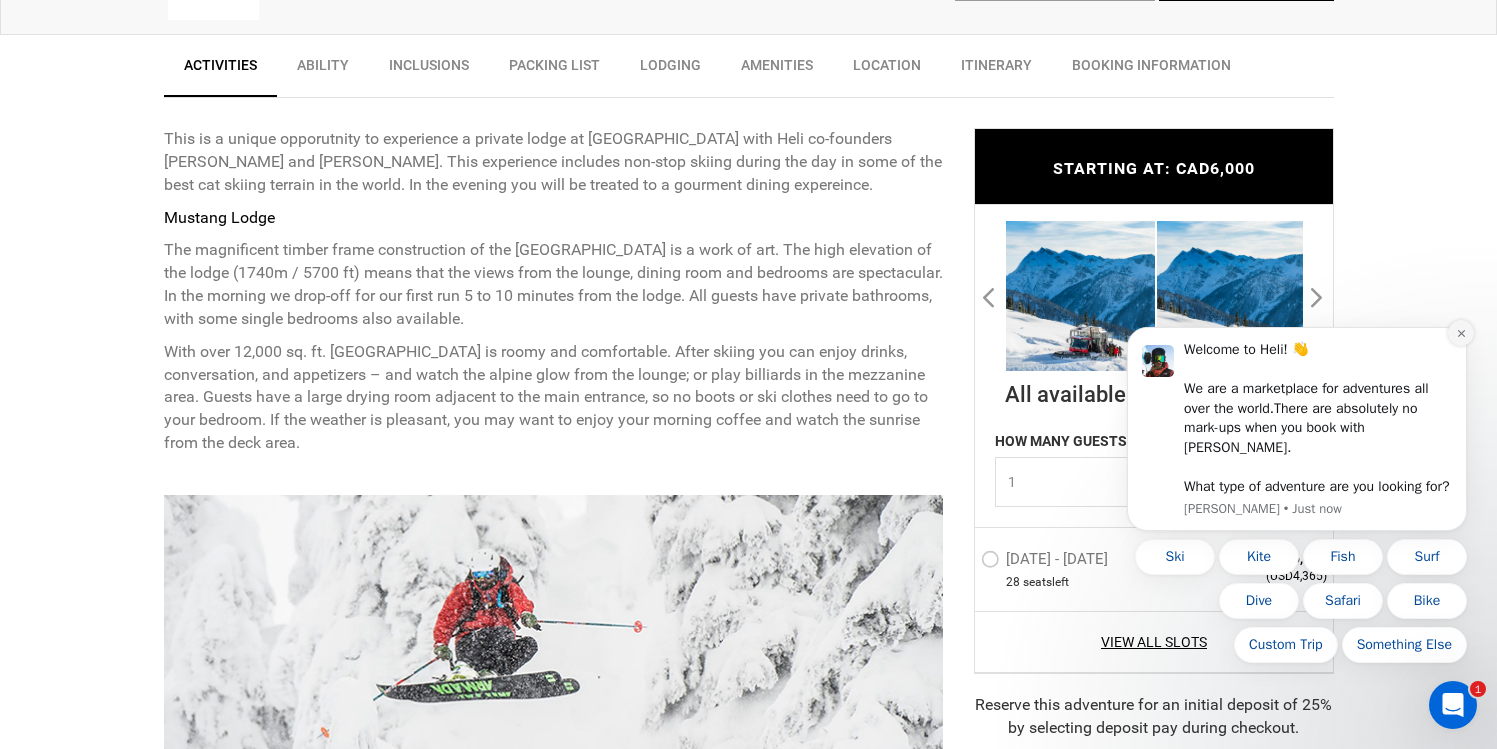 click 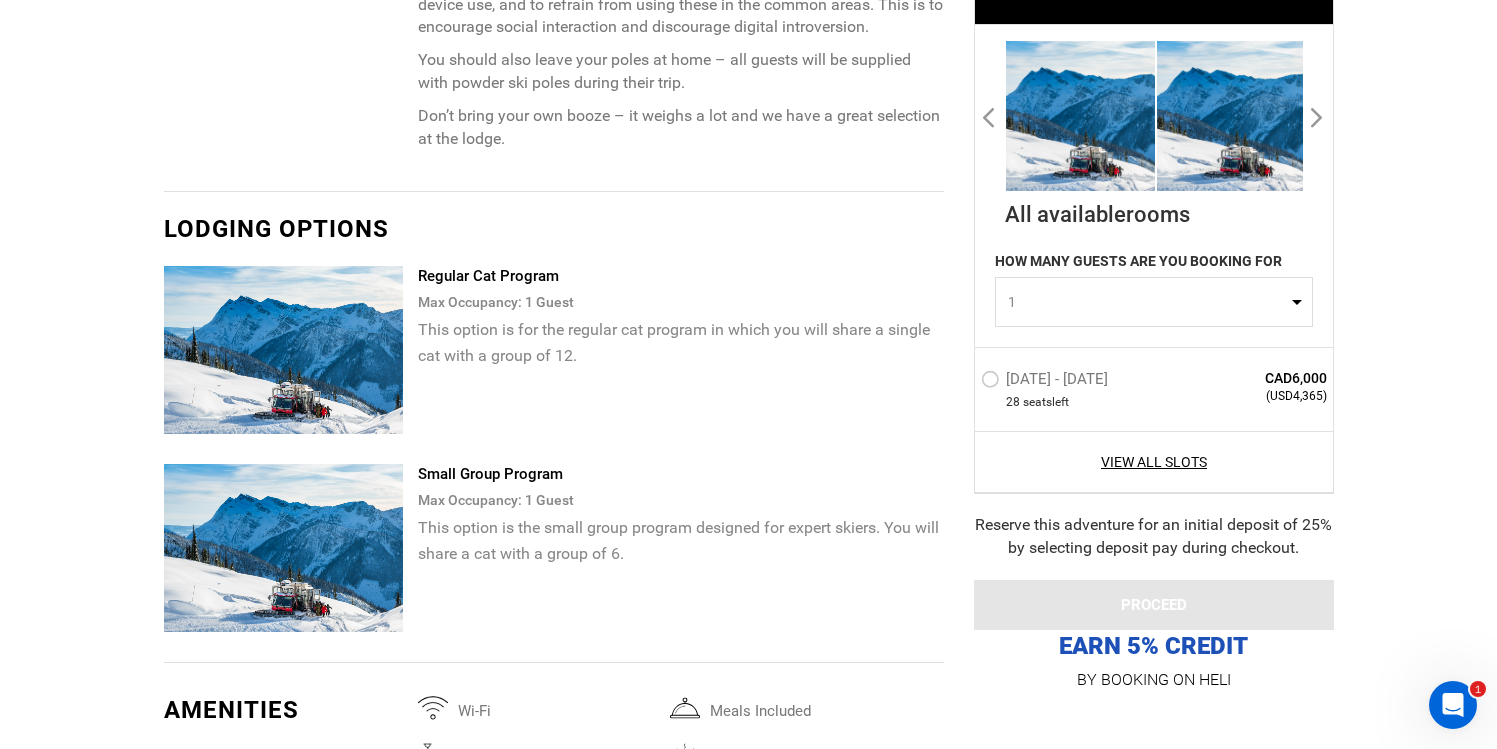 scroll, scrollTop: 3747, scrollLeft: 0, axis: vertical 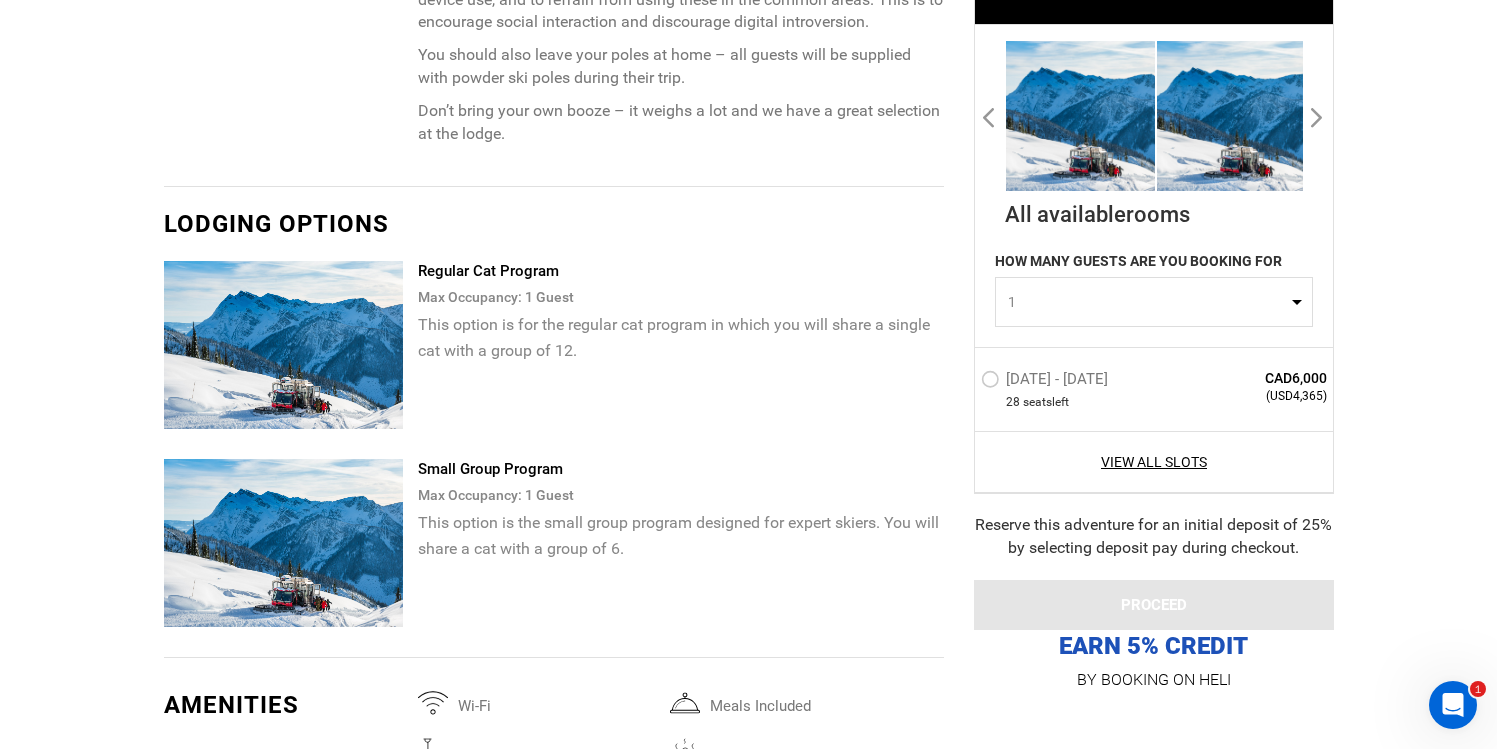click on "[DATE] - [DATE]
28
seat s  left
CAD6,000
(USD4,365)" at bounding box center [1154, 389] 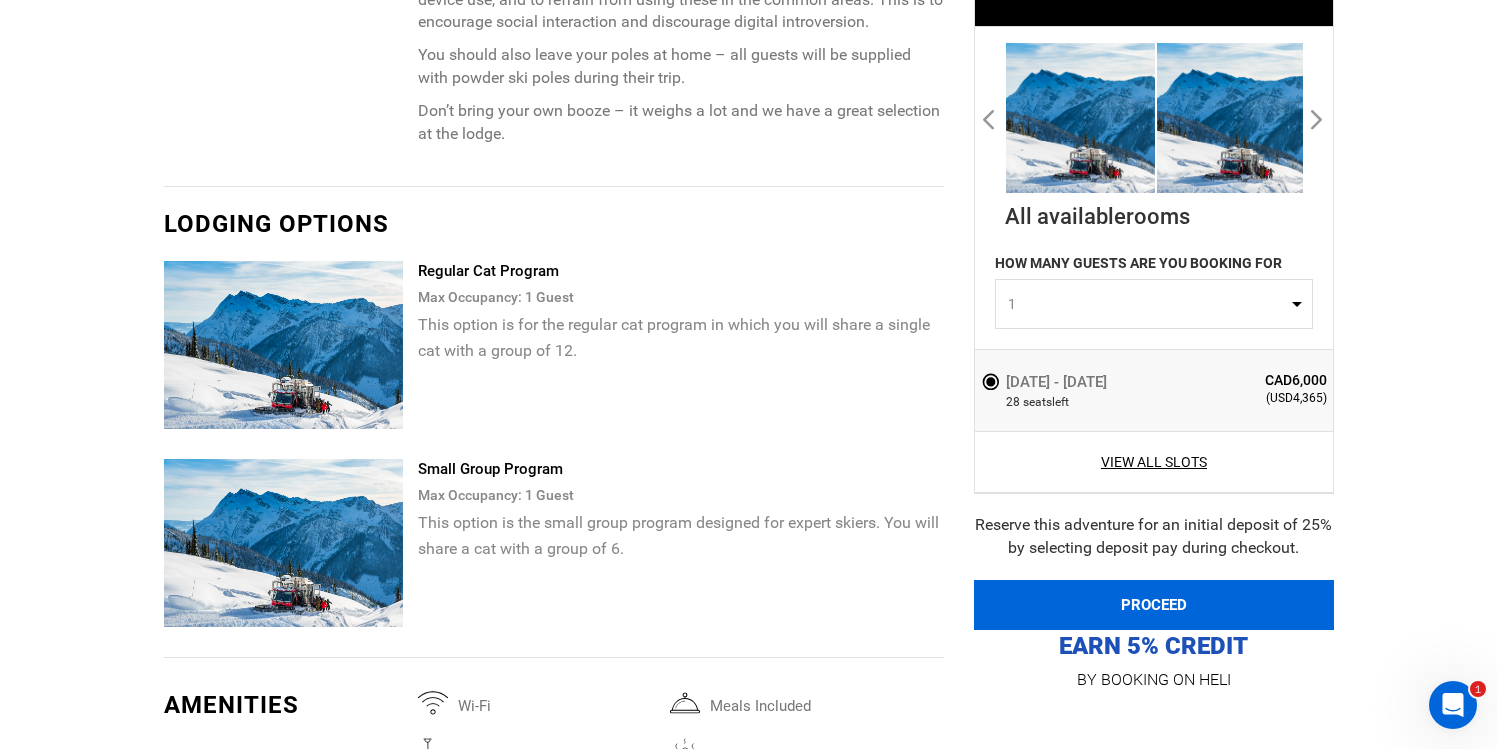 click on "PROCEED" at bounding box center (1154, 605) 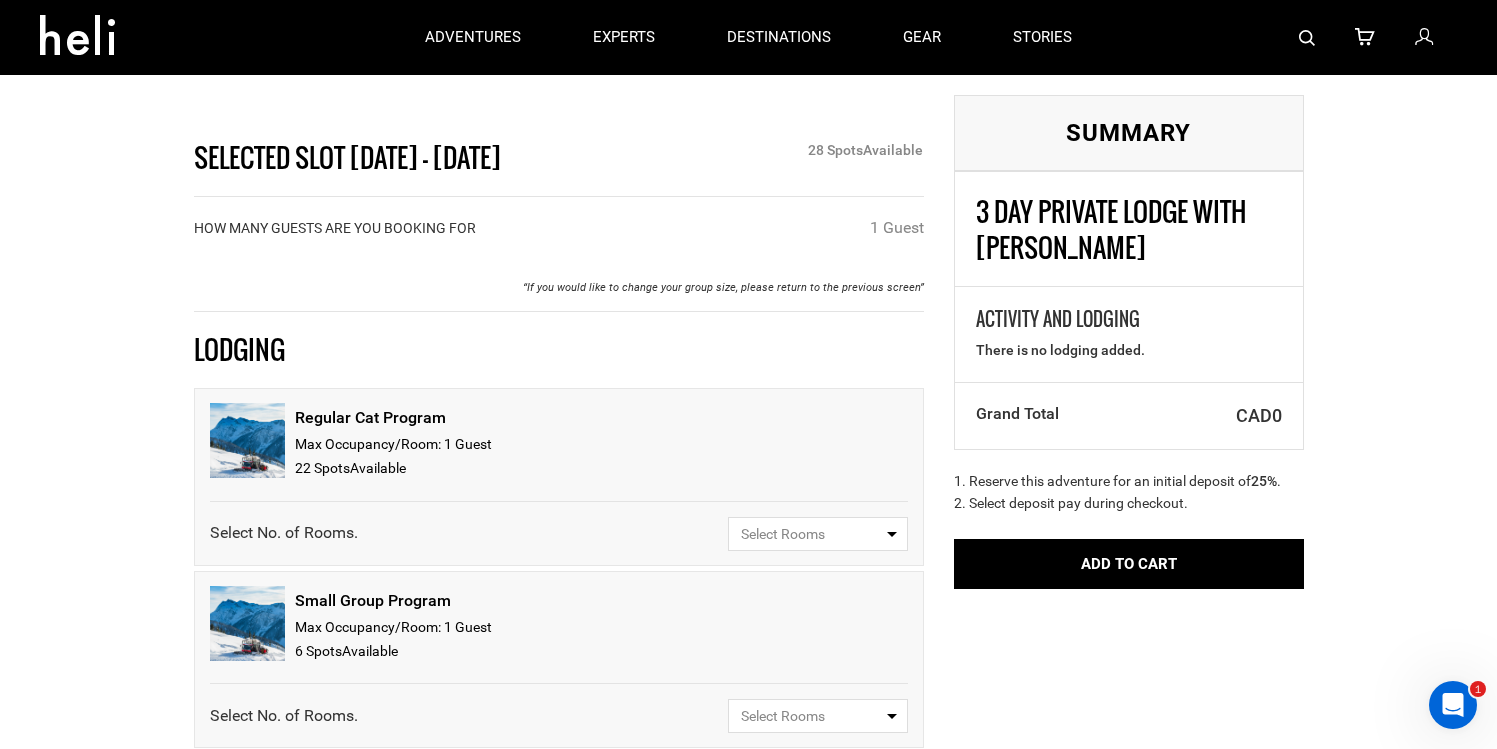 scroll, scrollTop: 0, scrollLeft: 0, axis: both 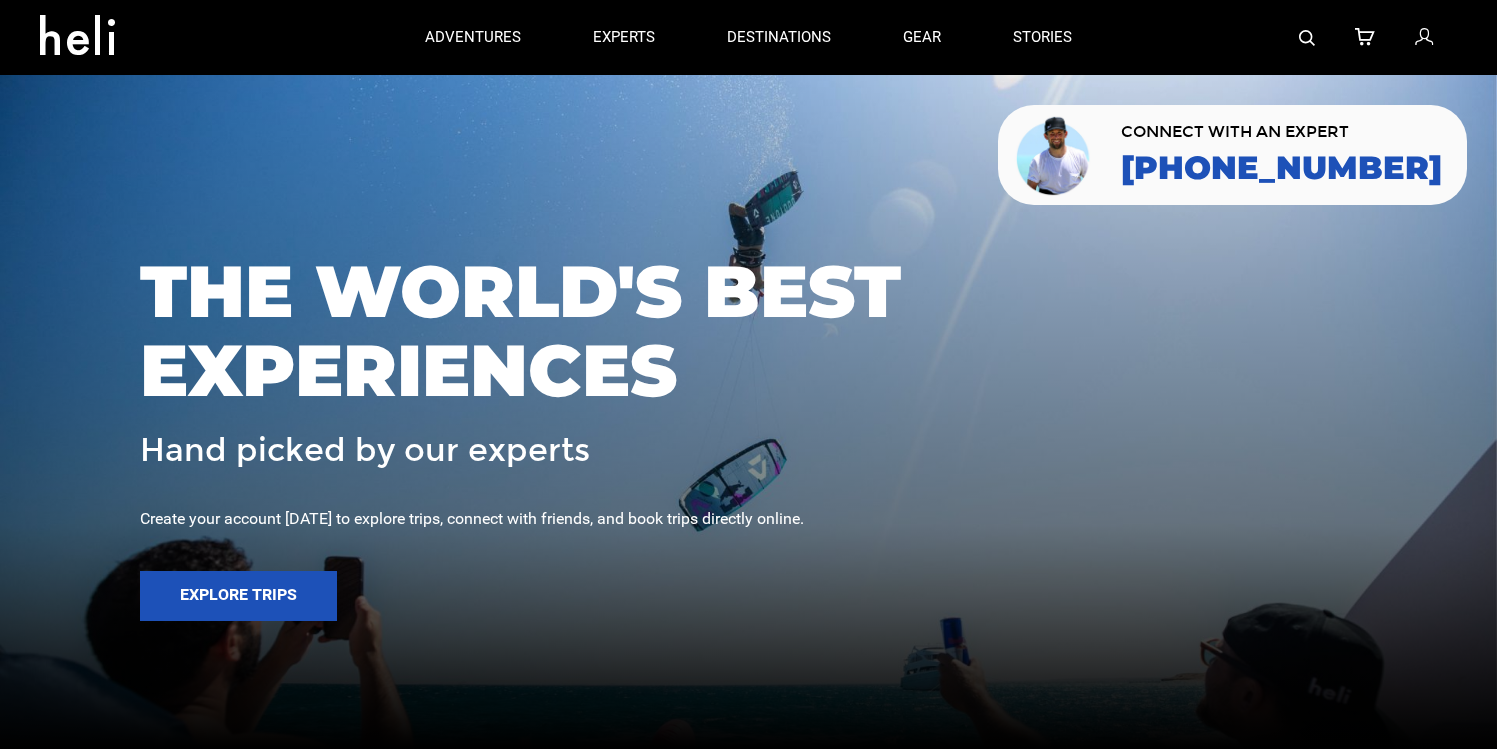 click at bounding box center [1424, 38] 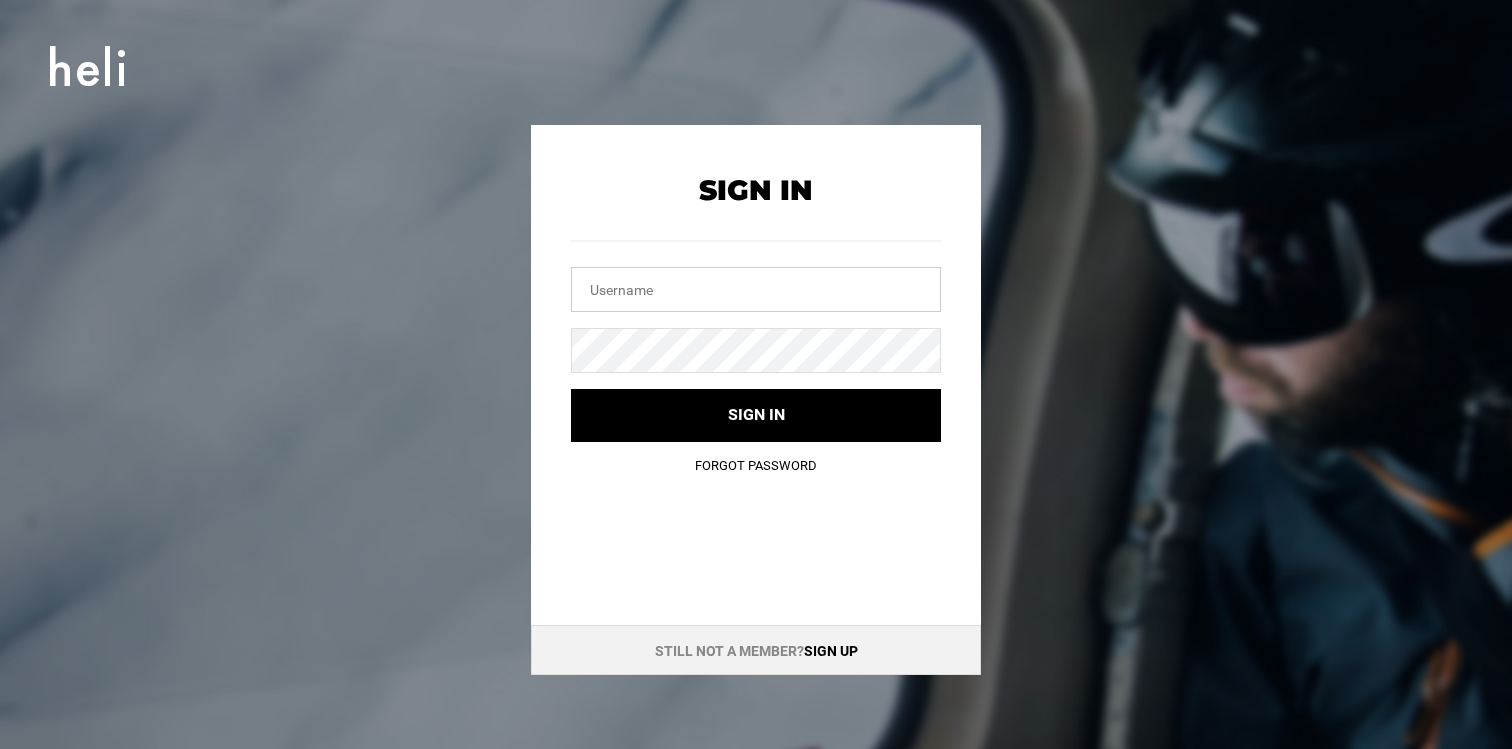 click at bounding box center (756, 289) 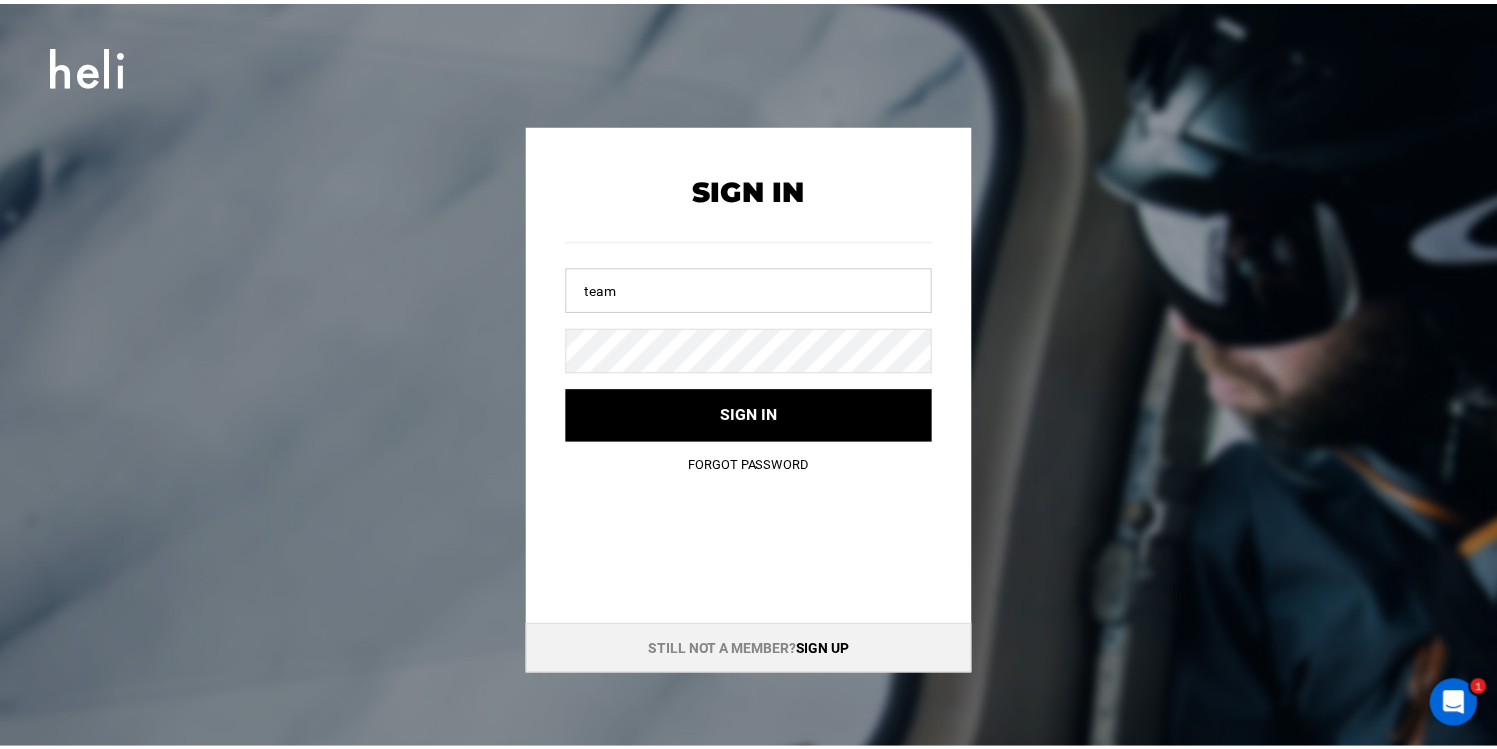scroll, scrollTop: 0, scrollLeft: 0, axis: both 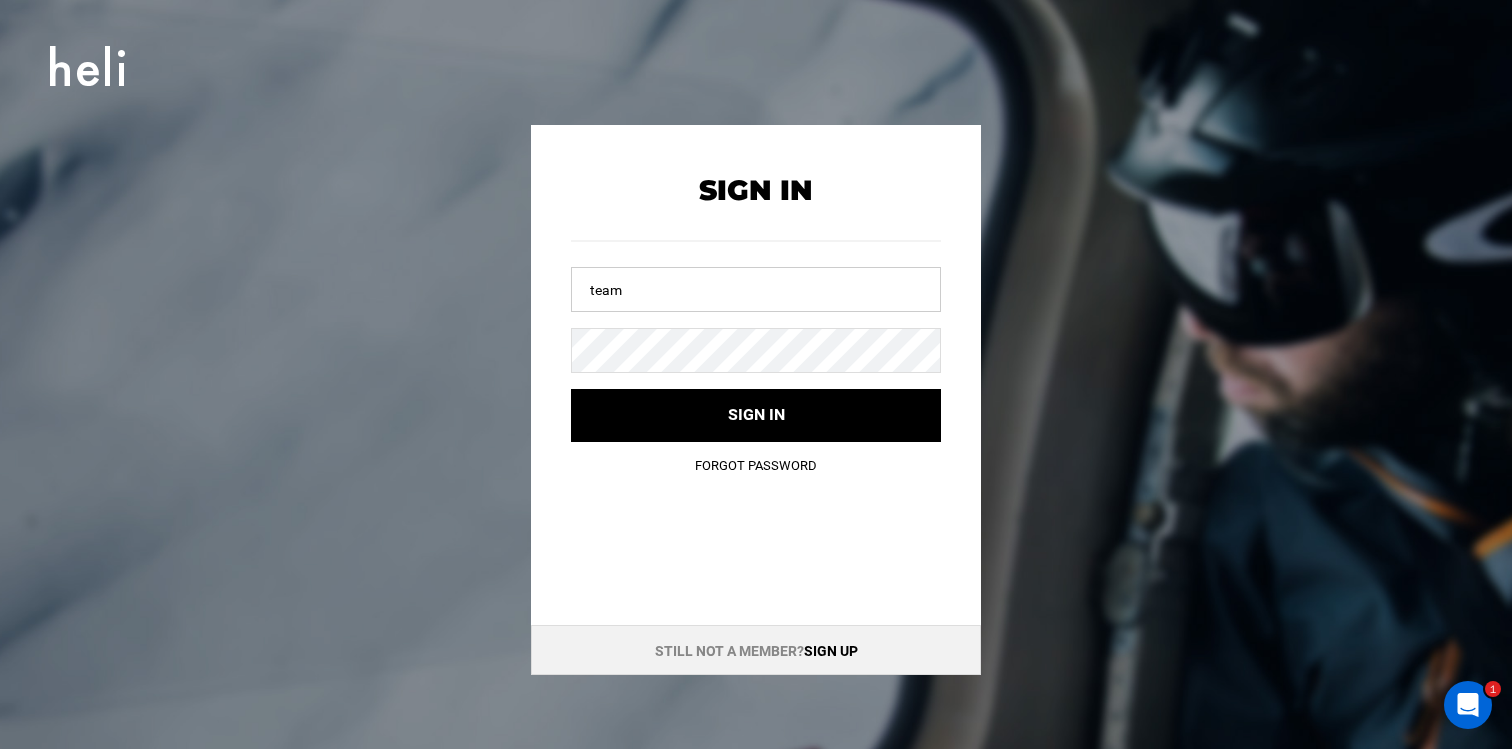 click on "team" at bounding box center (756, 289) 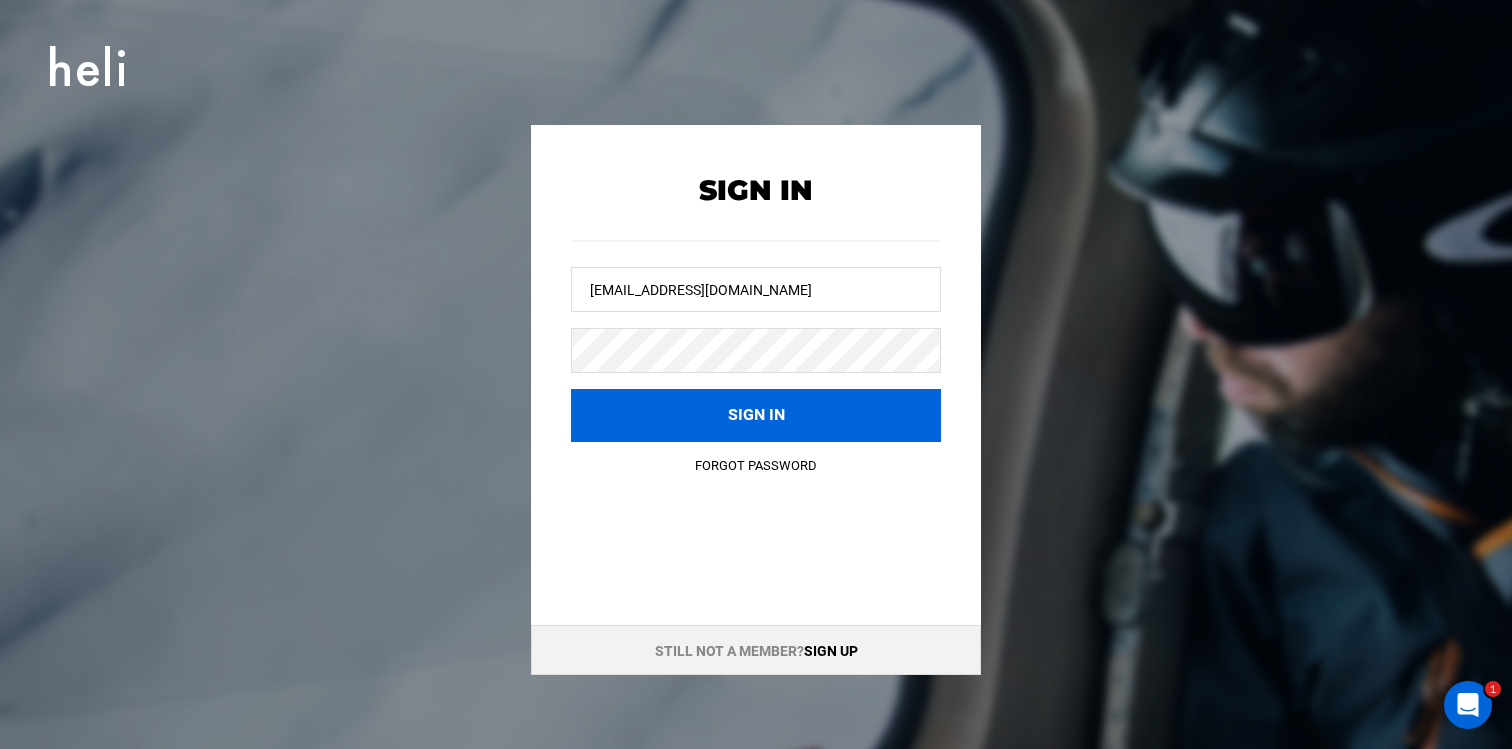 click on "Sign in" at bounding box center [756, 415] 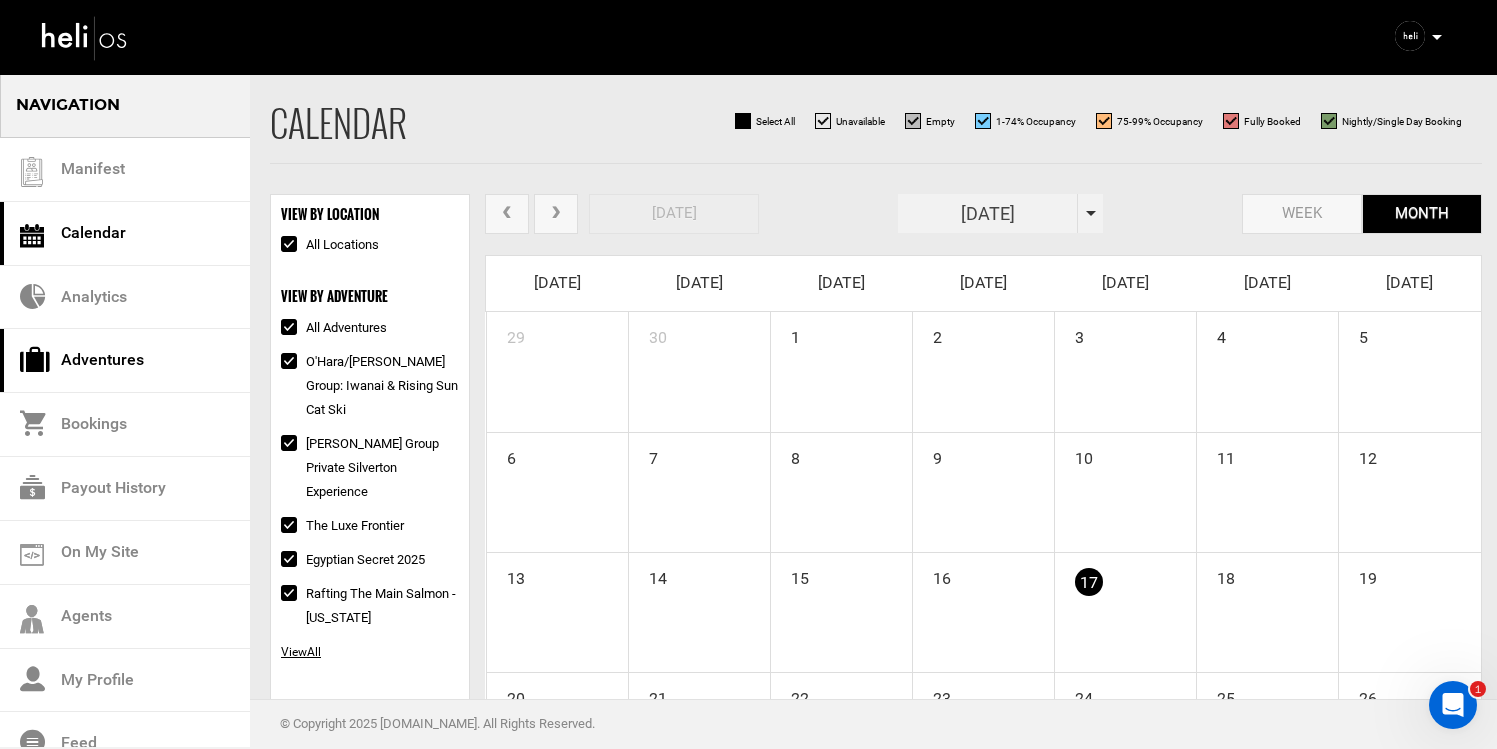 click on "Adventures" at bounding box center (125, 361) 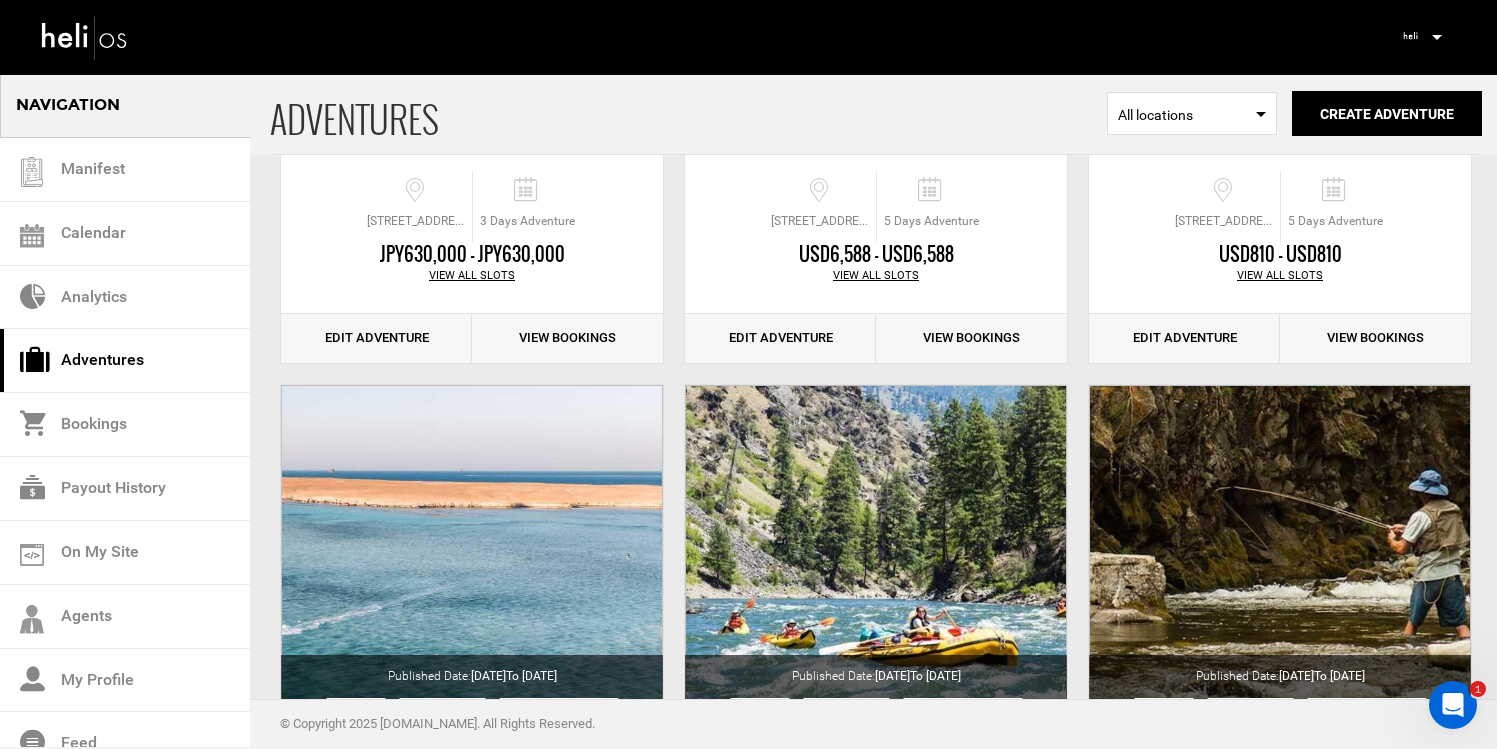 scroll, scrollTop: 783, scrollLeft: 0, axis: vertical 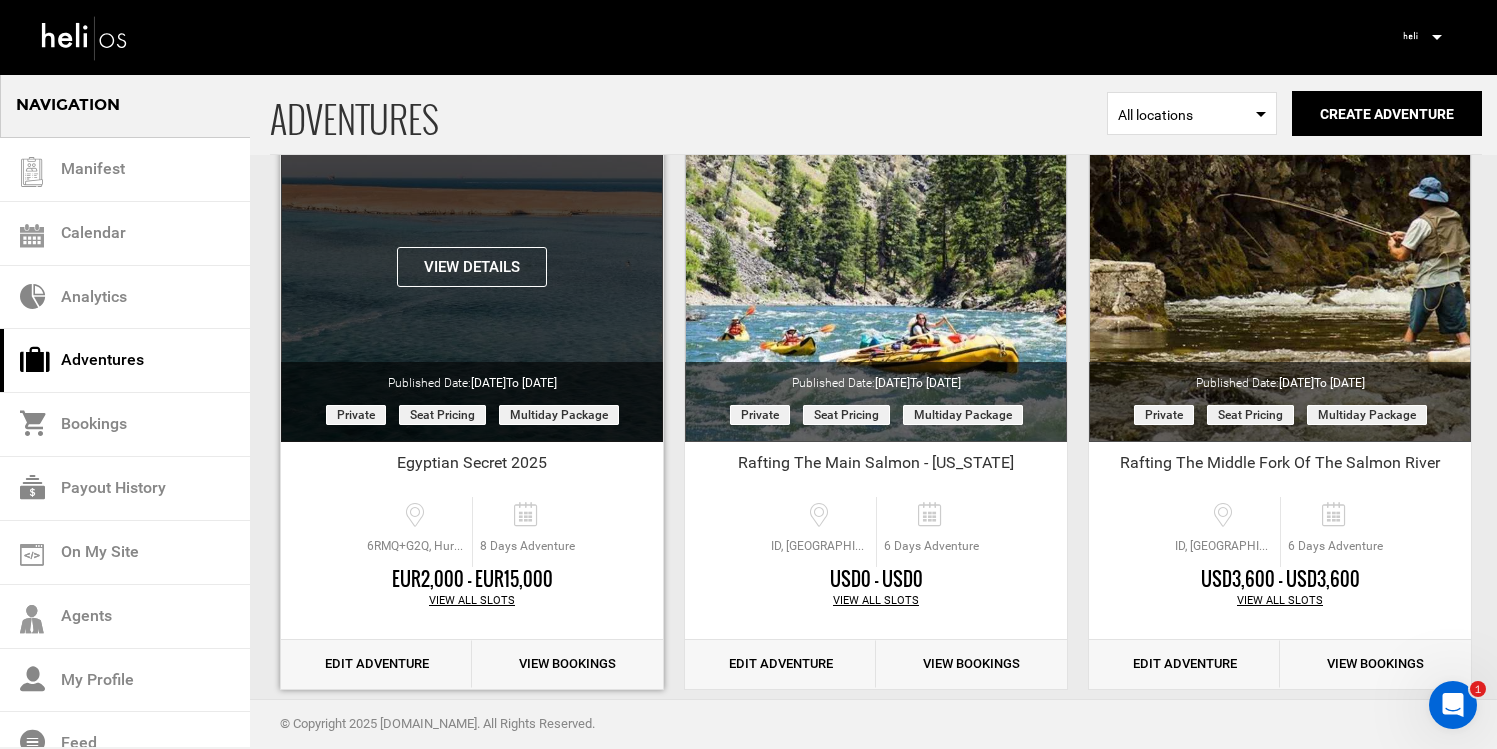click on "View Details" at bounding box center [472, 267] 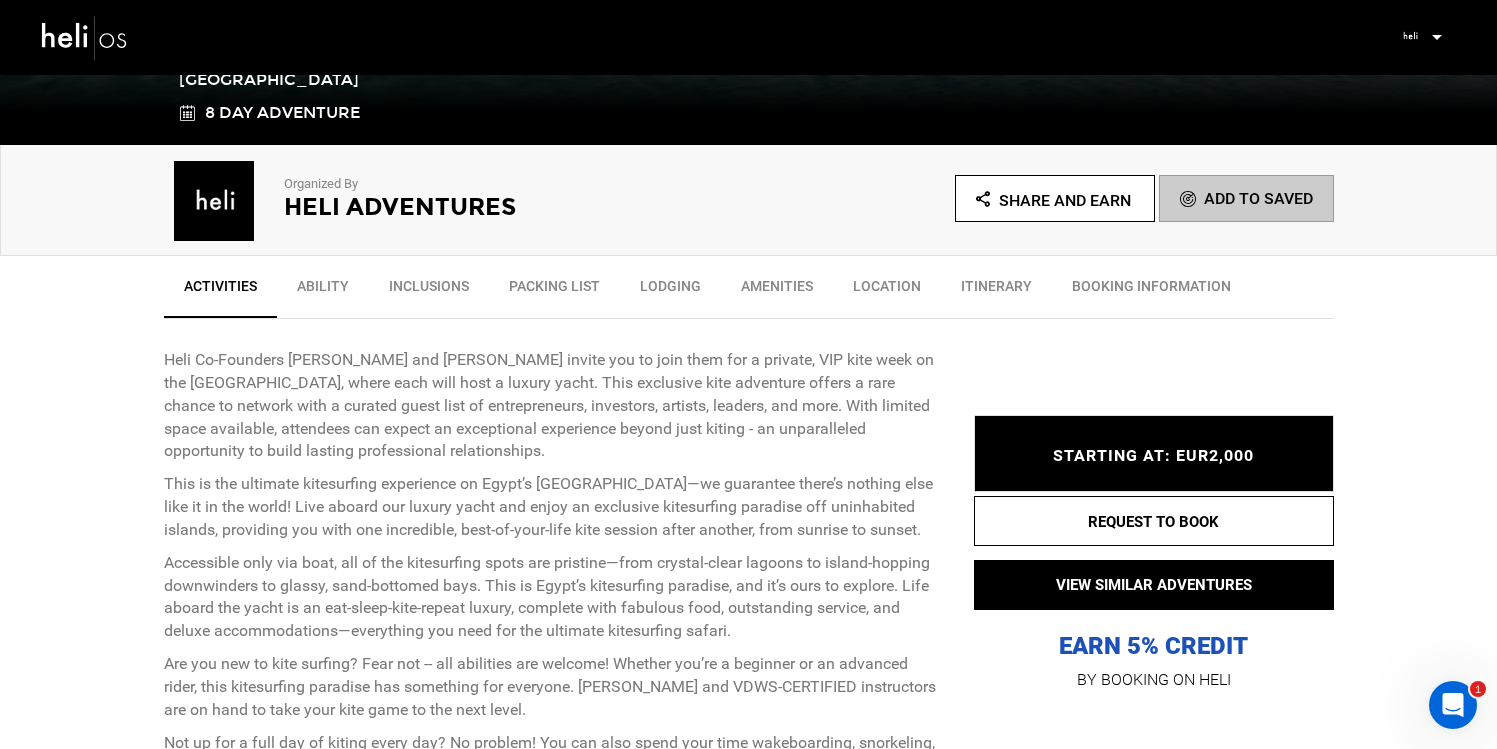 scroll, scrollTop: 637, scrollLeft: 0, axis: vertical 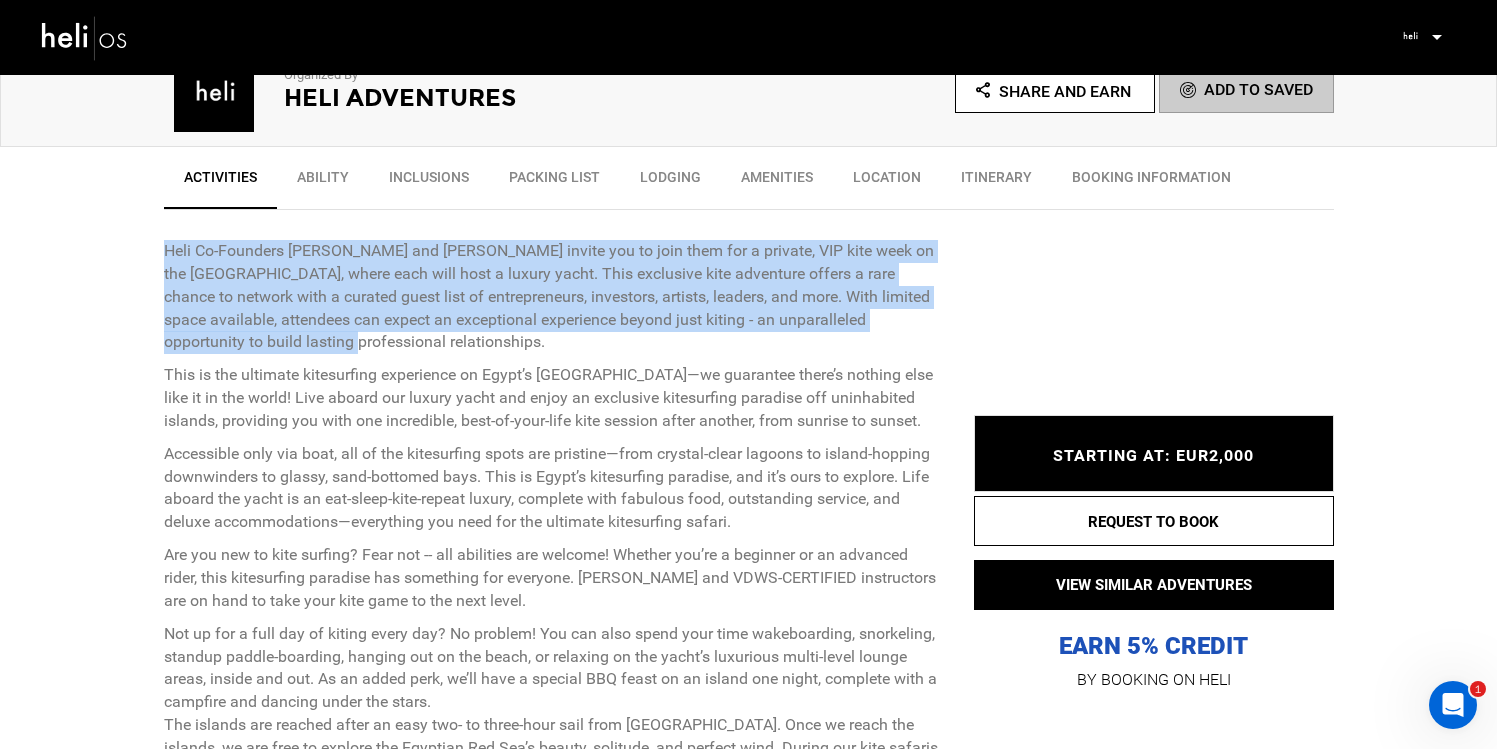 drag, startPoint x: 163, startPoint y: 247, endPoint x: 281, endPoint y: 335, distance: 147.20055 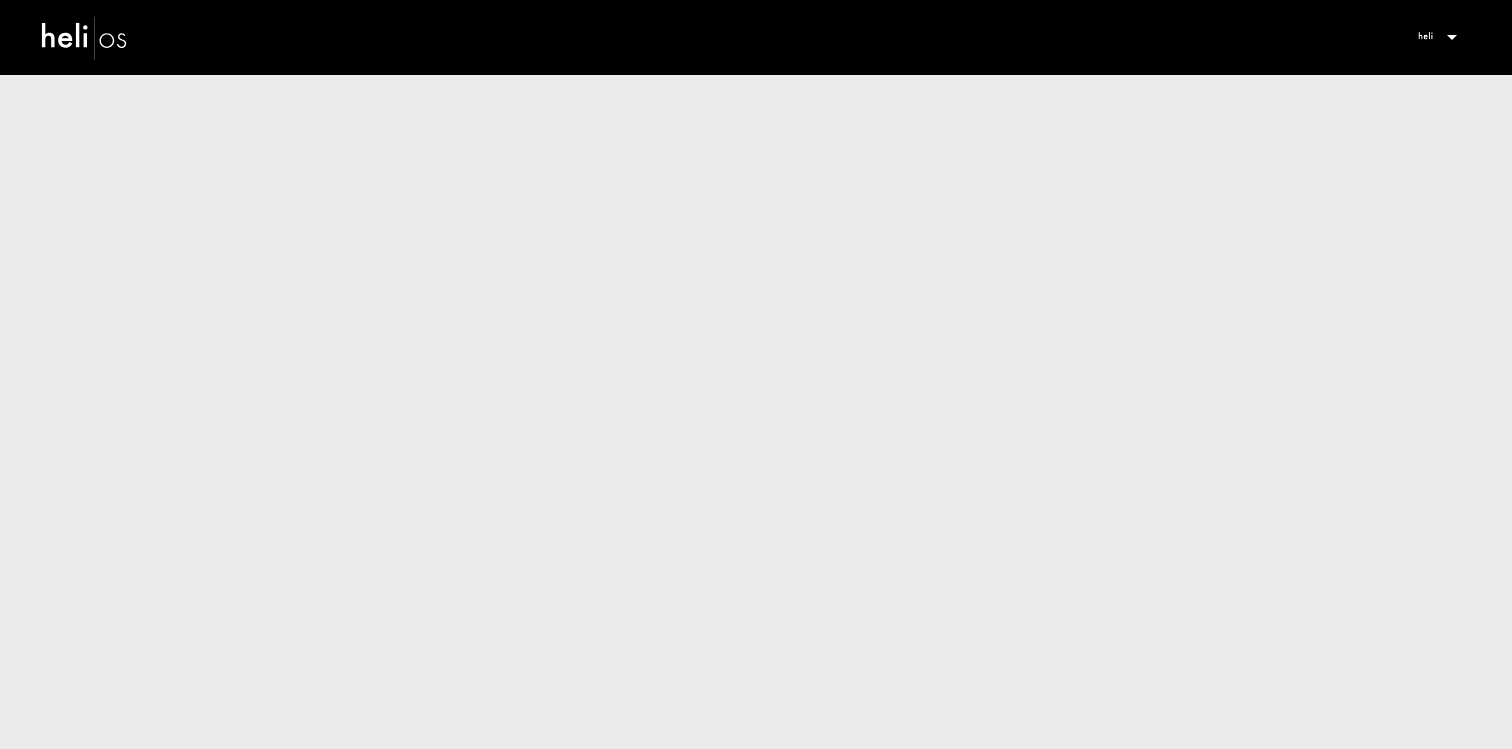 scroll, scrollTop: 0, scrollLeft: 0, axis: both 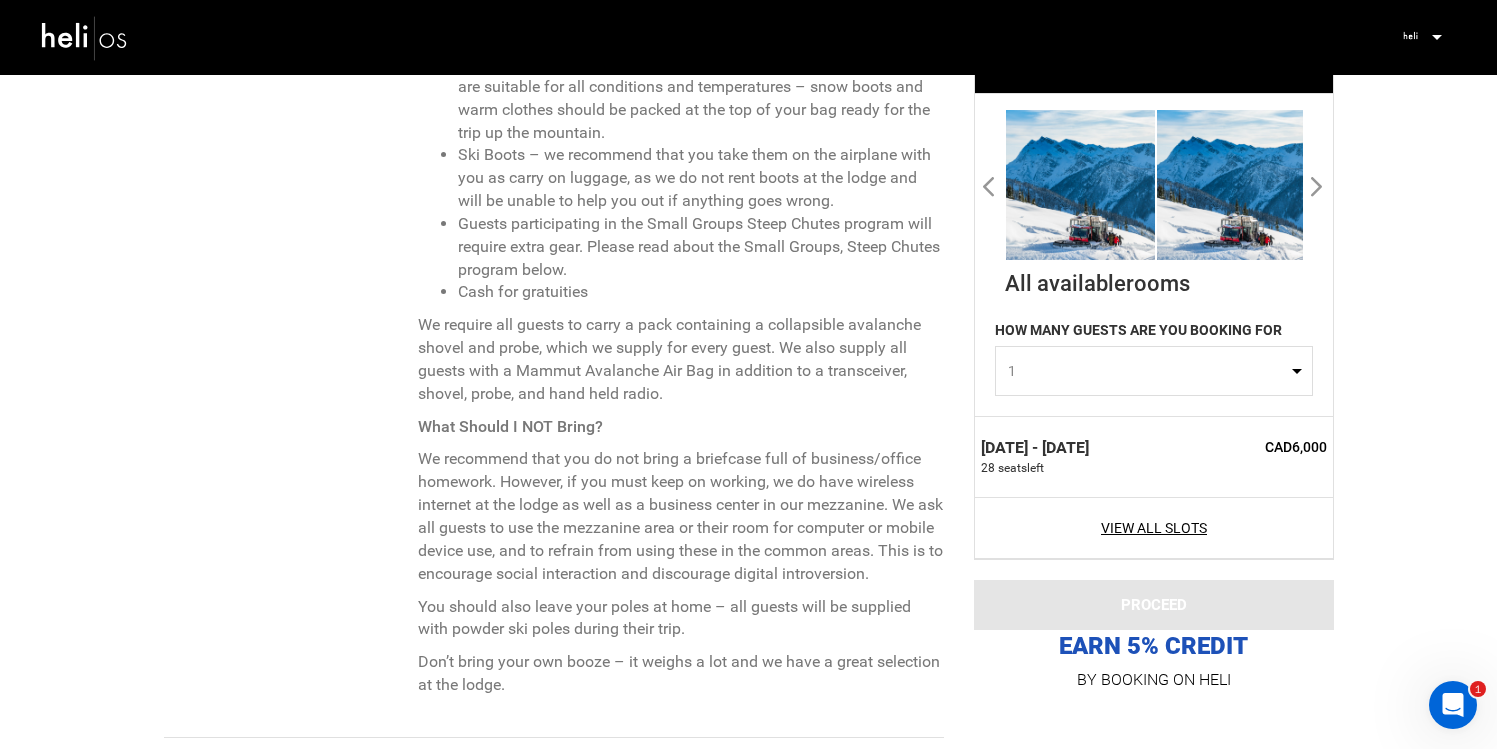 click at bounding box center (85, 37) 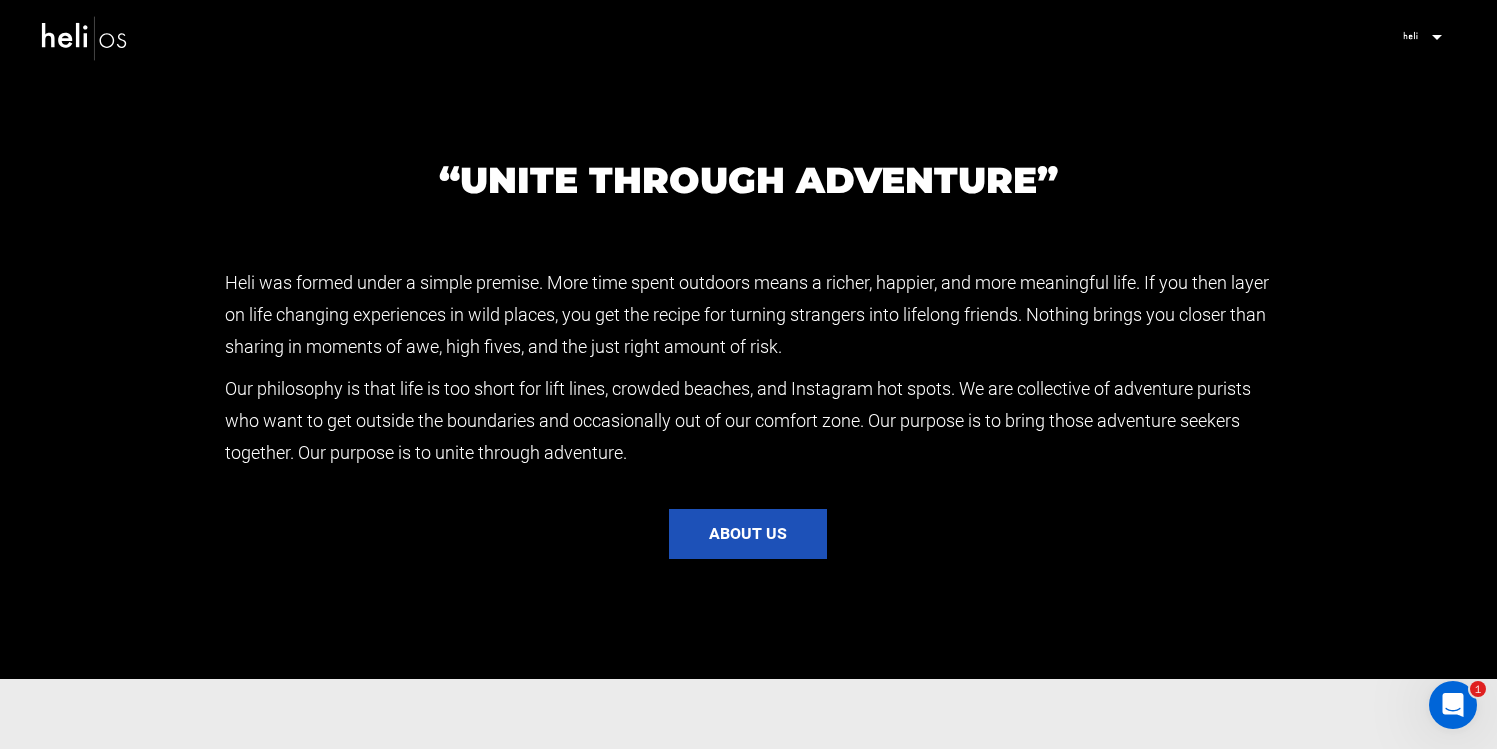 scroll, scrollTop: 0, scrollLeft: 0, axis: both 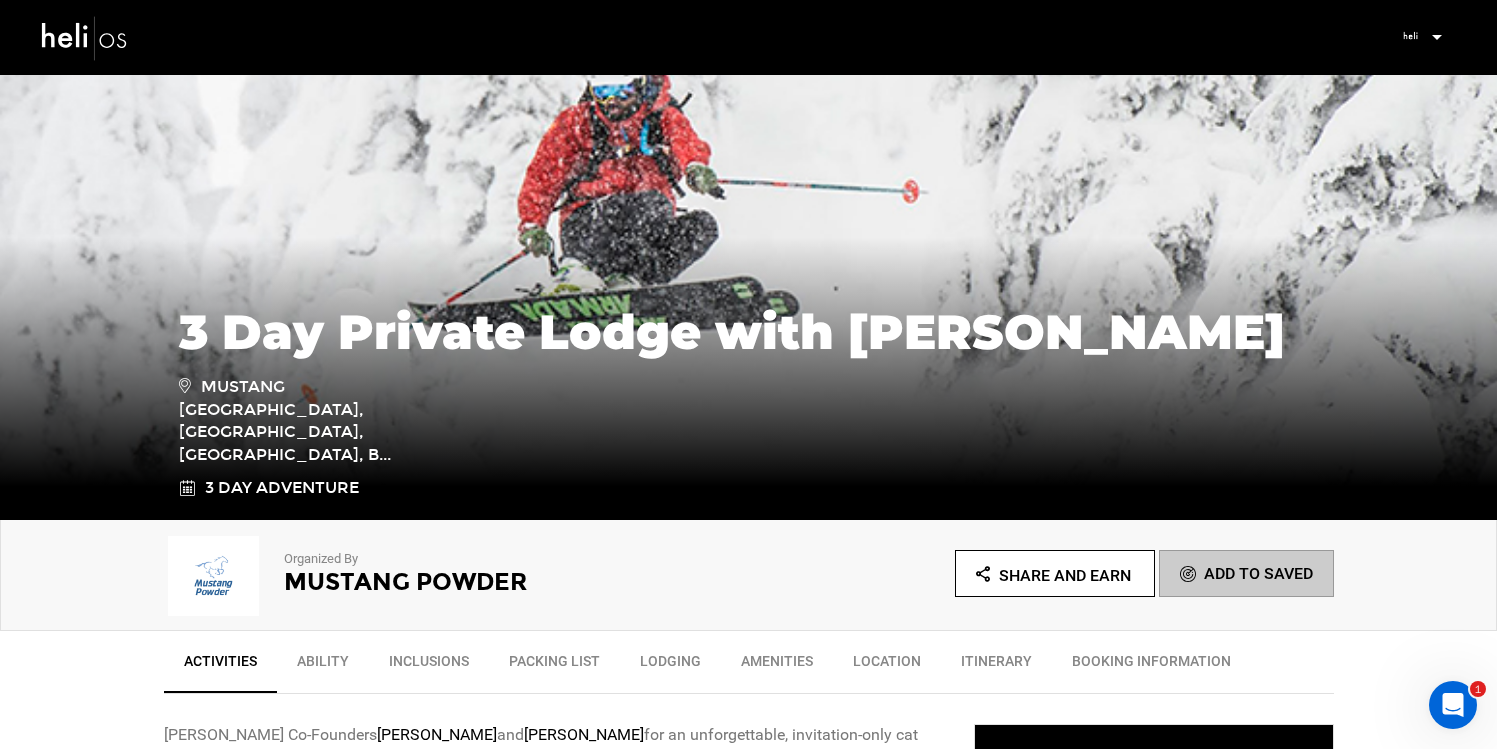 click on "Complete Your Profile Account Settings Change Password Logout" at bounding box center (1421, 36) 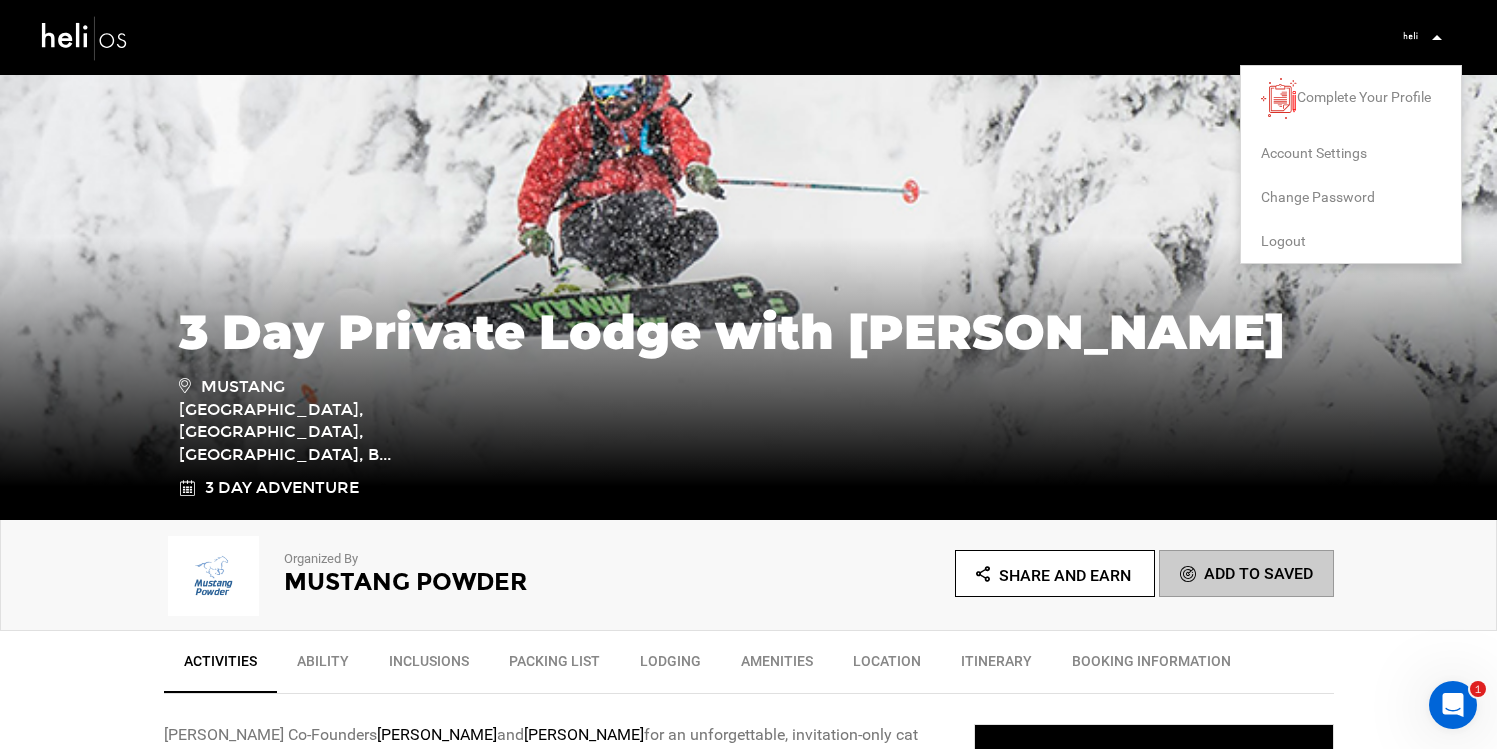 click on "Logout" at bounding box center (1283, 241) 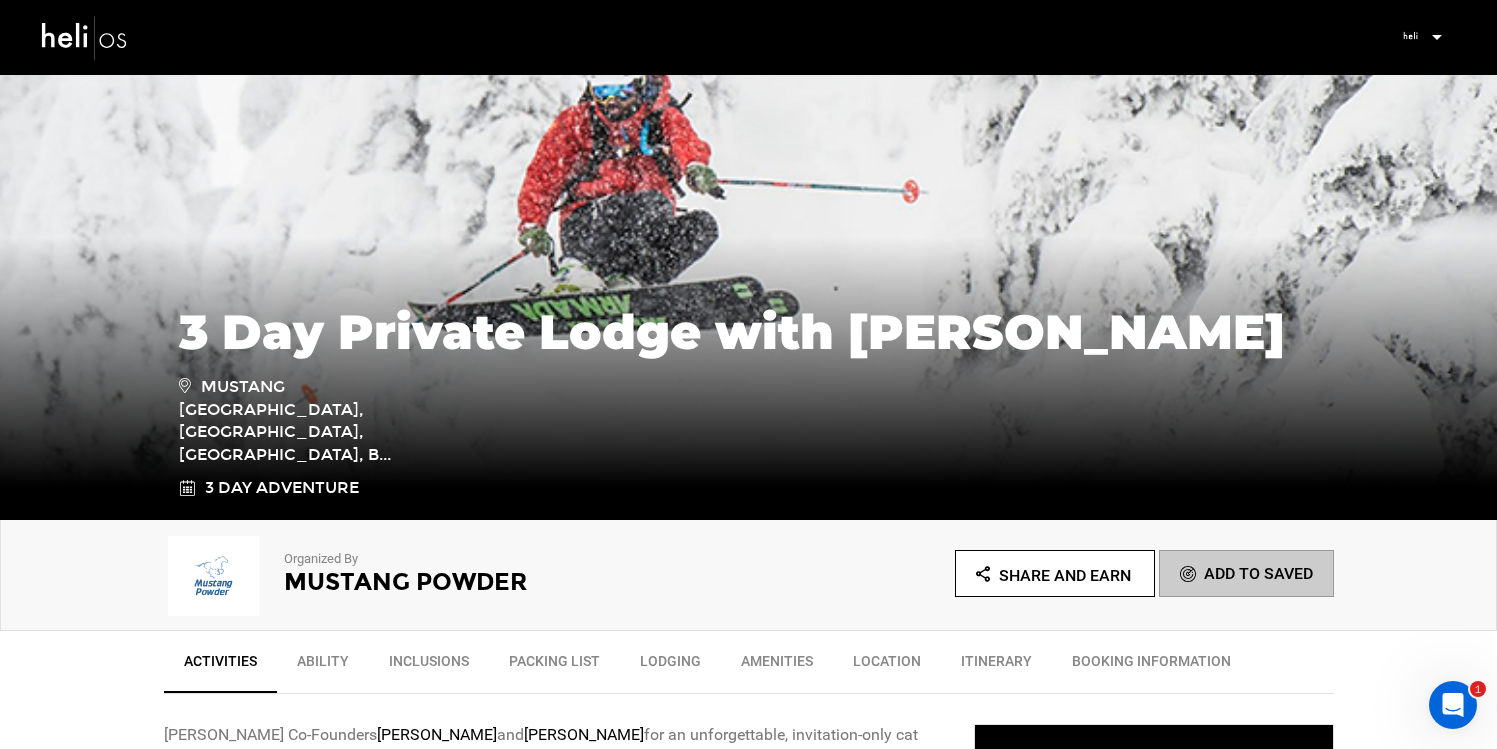 scroll, scrollTop: 0, scrollLeft: 0, axis: both 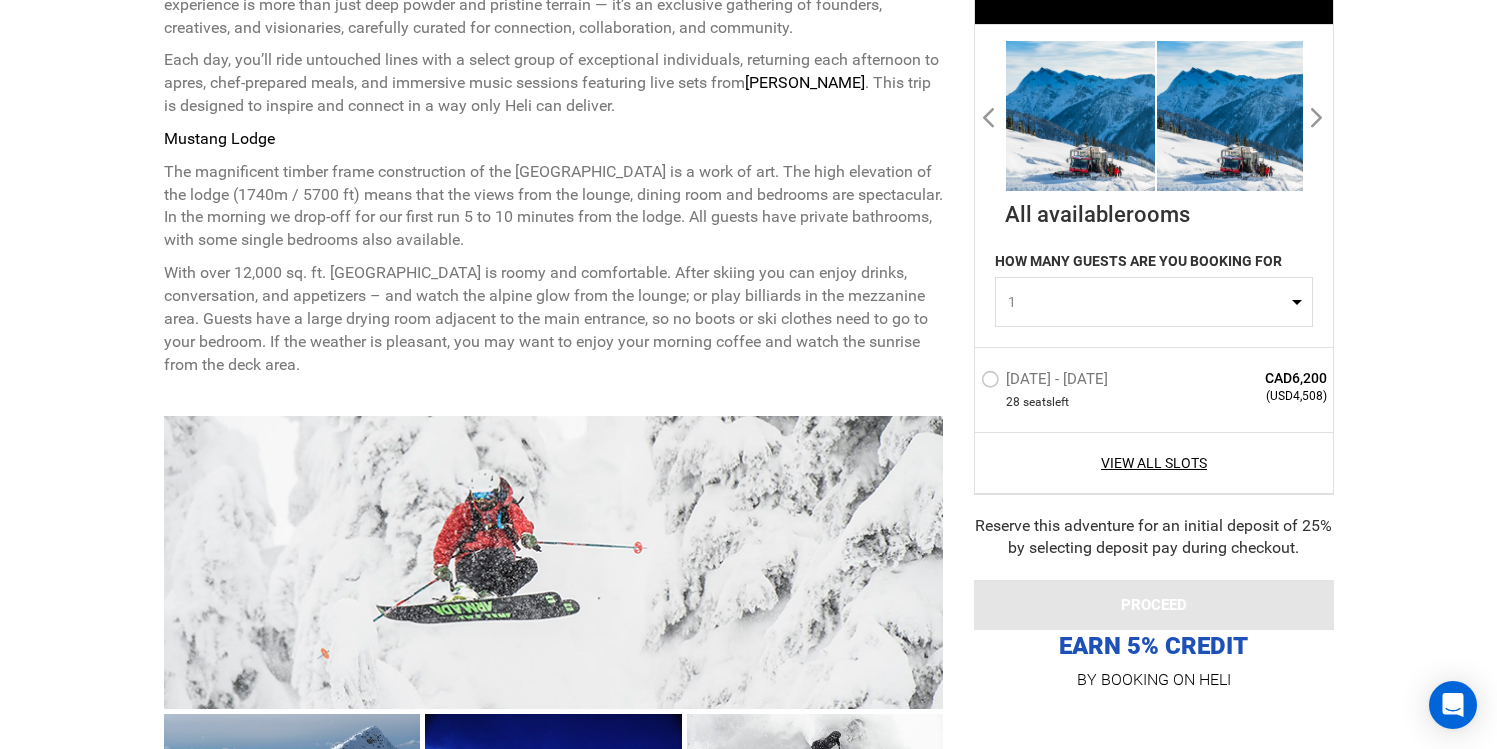 click on "Jan 9 - Jan 11, 2026" at bounding box center [1047, 382] 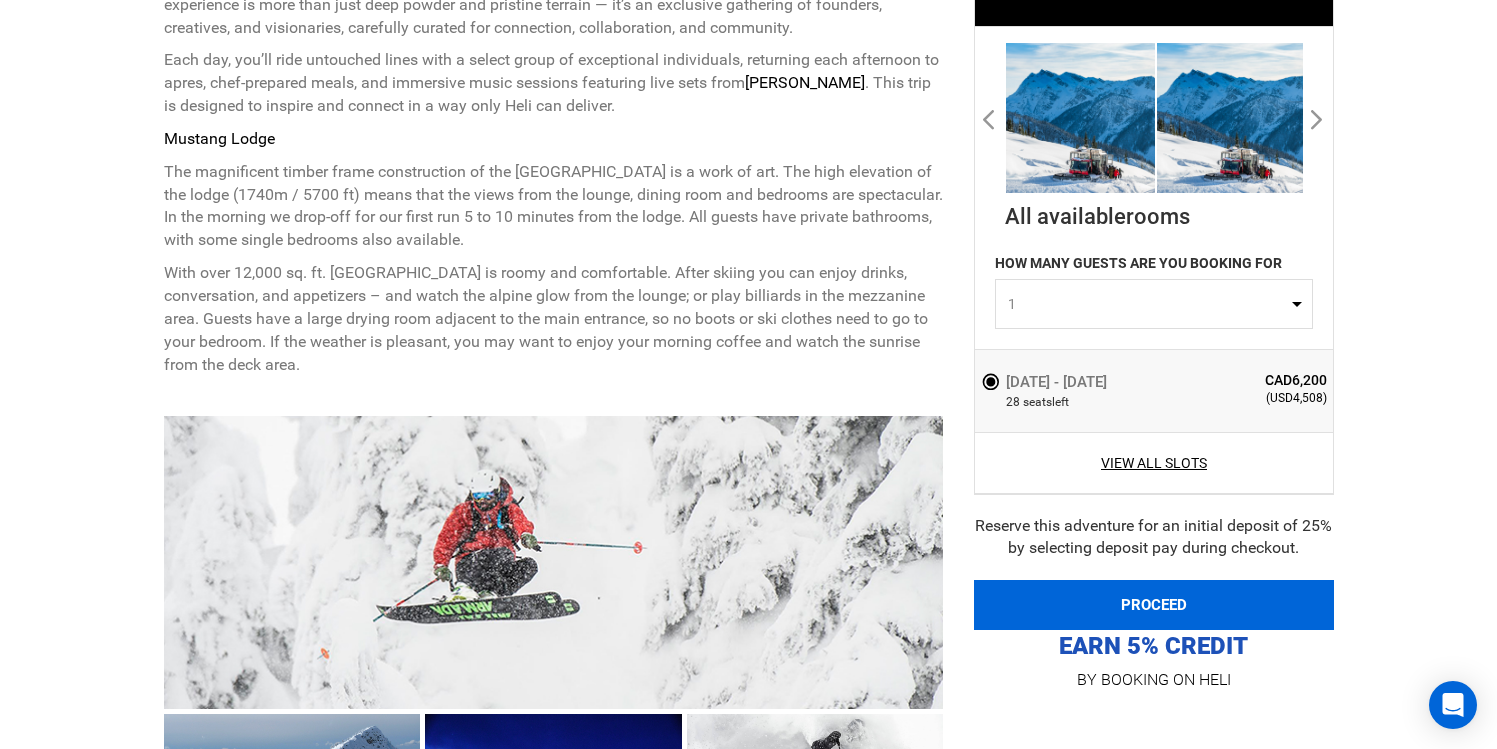 click on "PROCEED" at bounding box center [1154, 605] 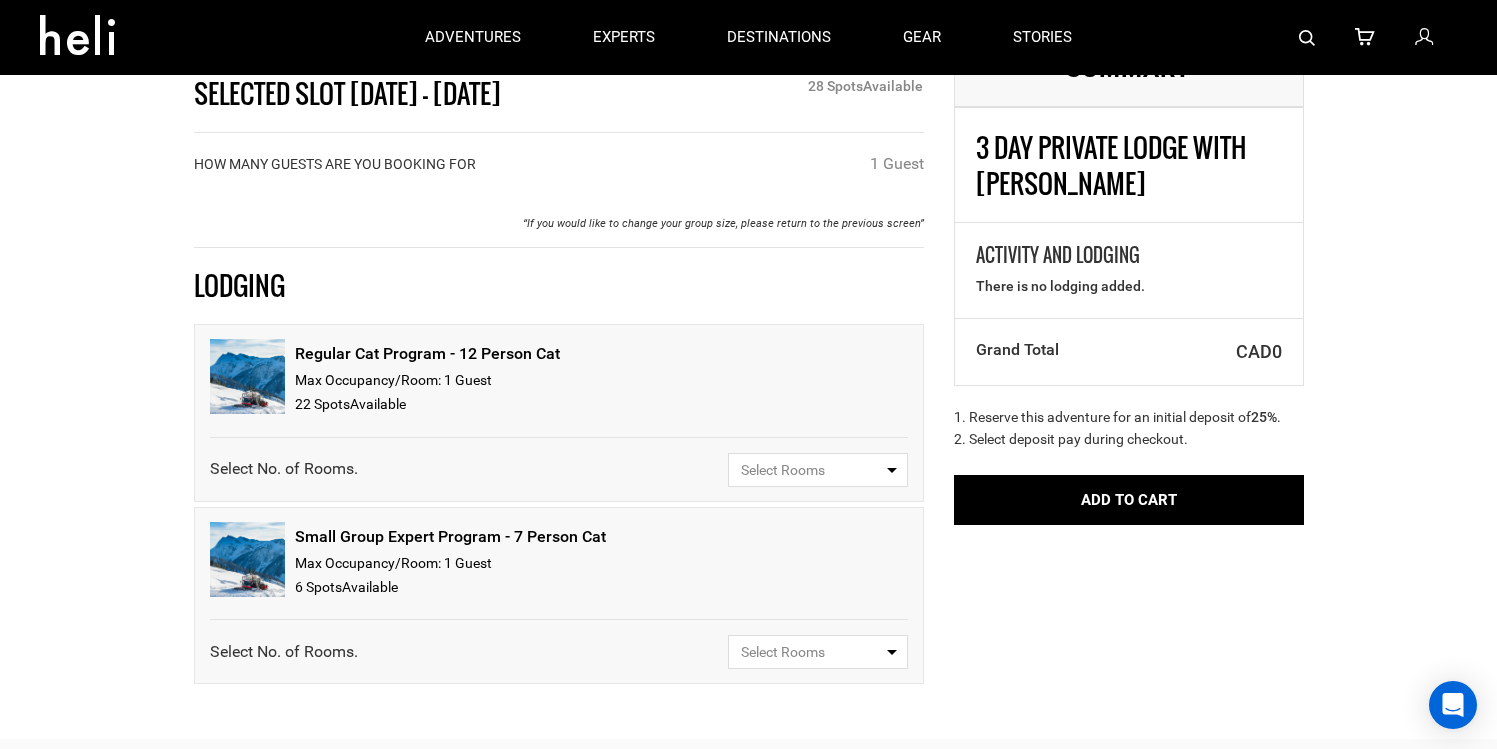 scroll, scrollTop: 56, scrollLeft: 0, axis: vertical 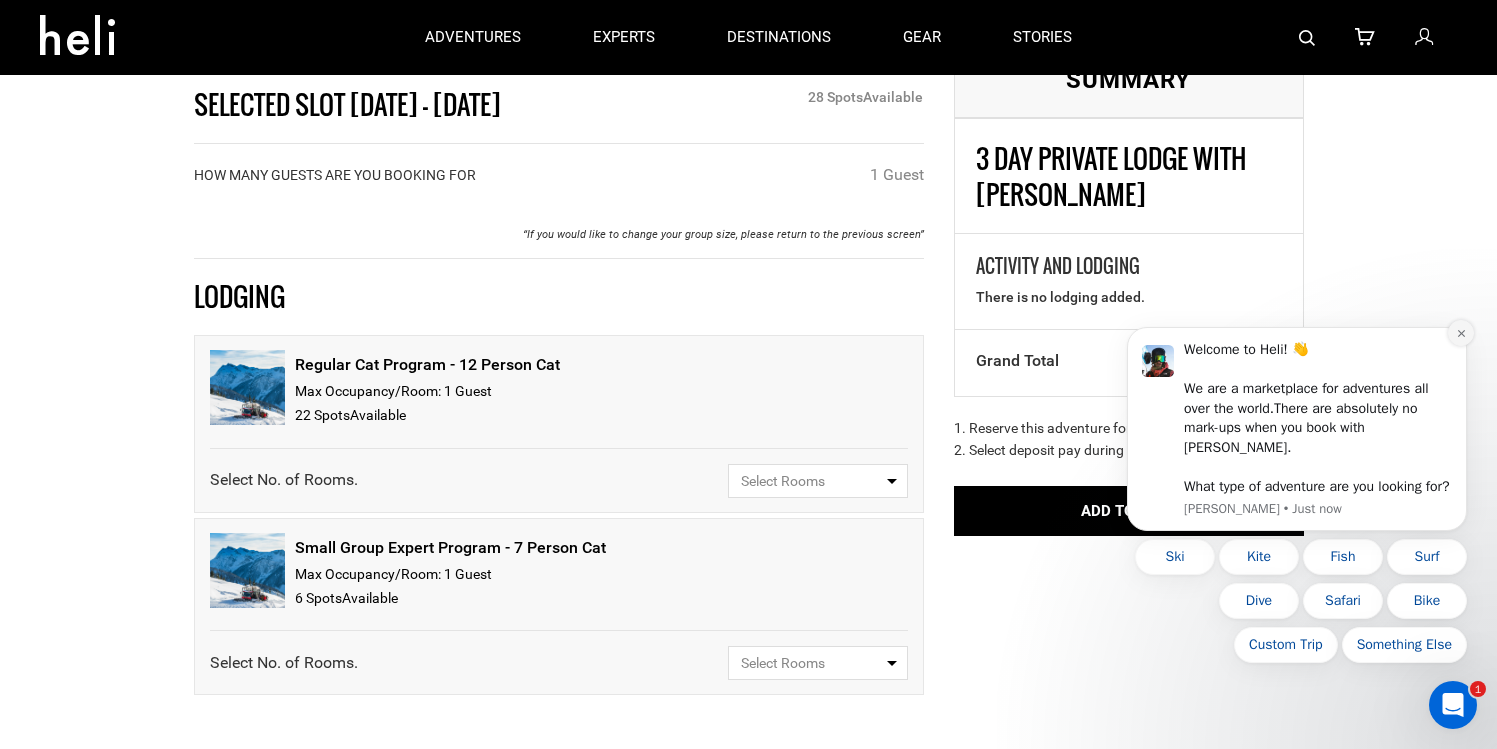 click 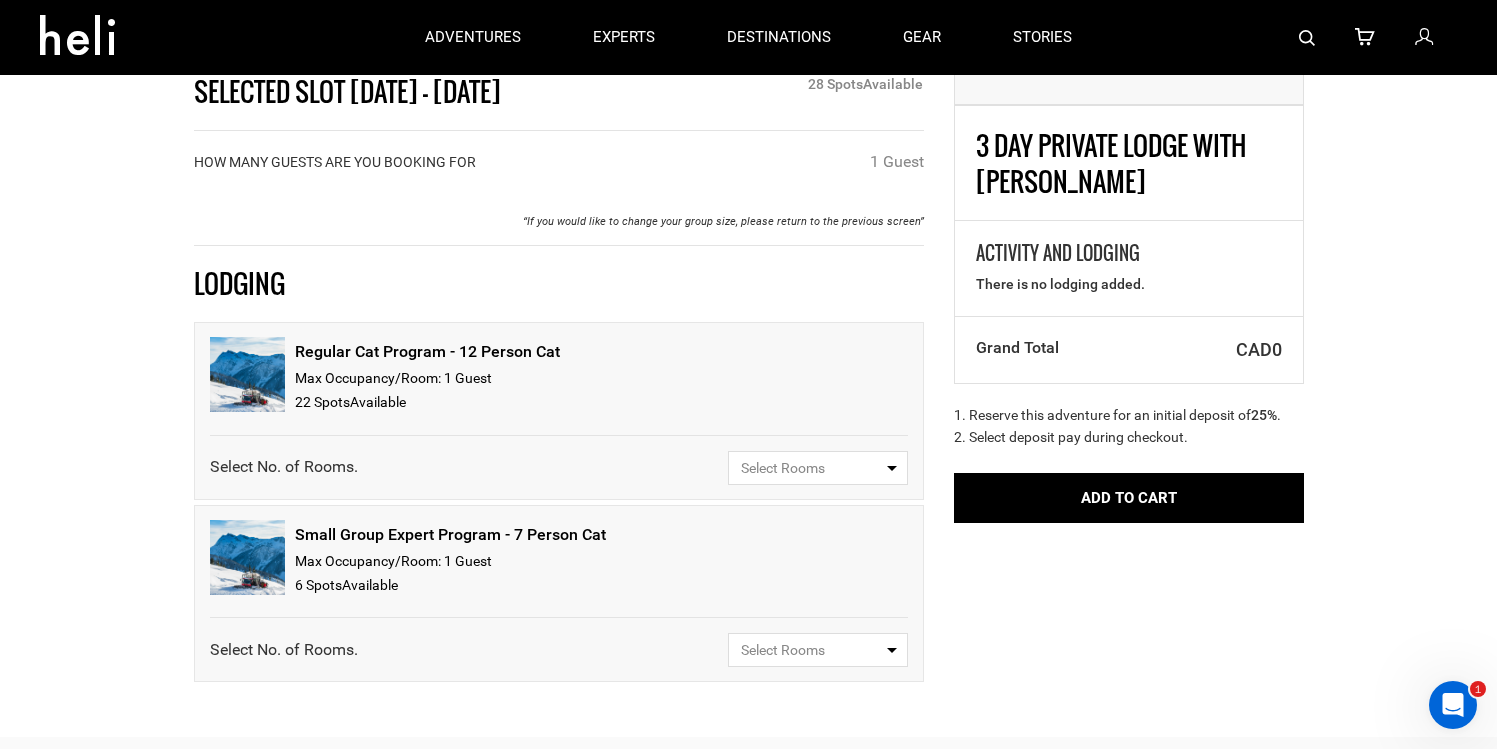 scroll, scrollTop: 0, scrollLeft: 0, axis: both 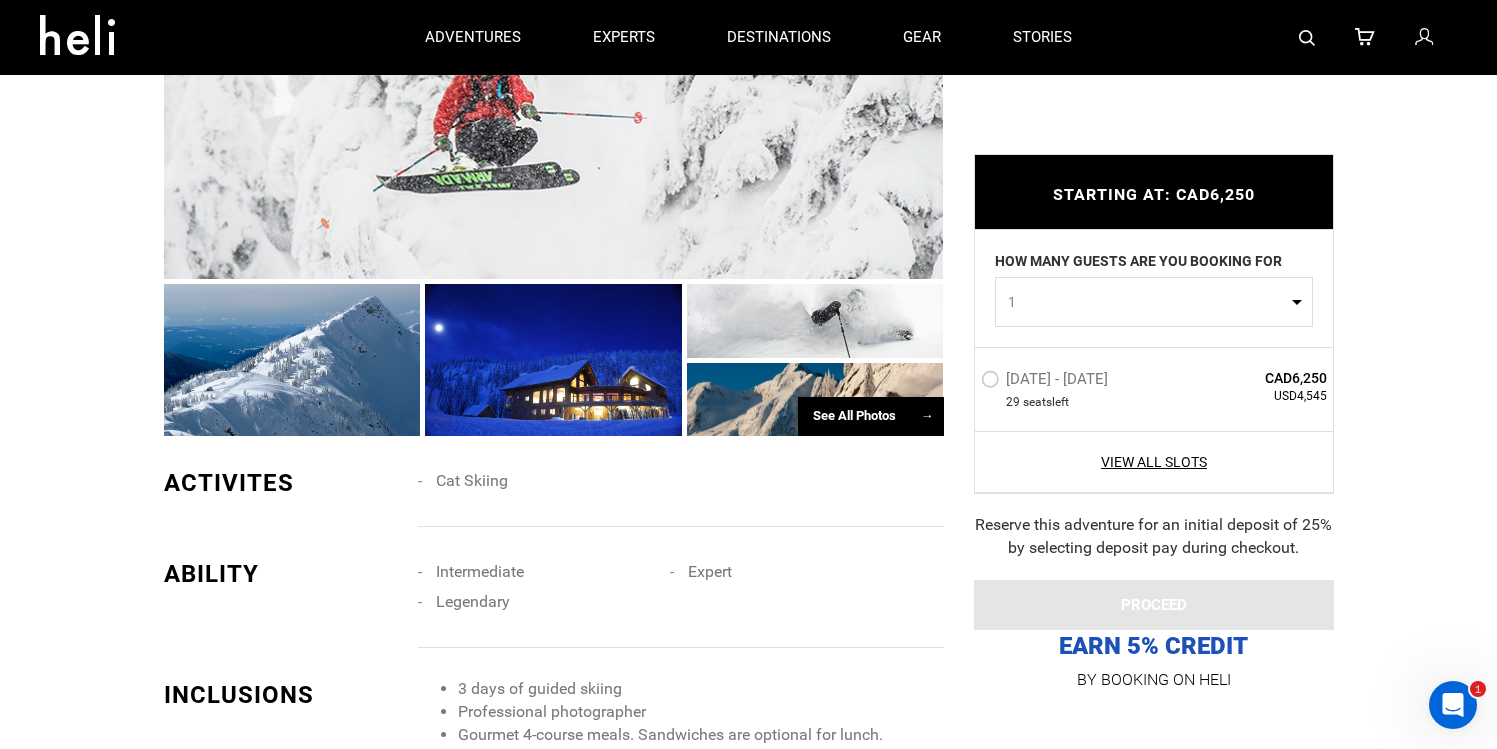 click at bounding box center (554, 132) 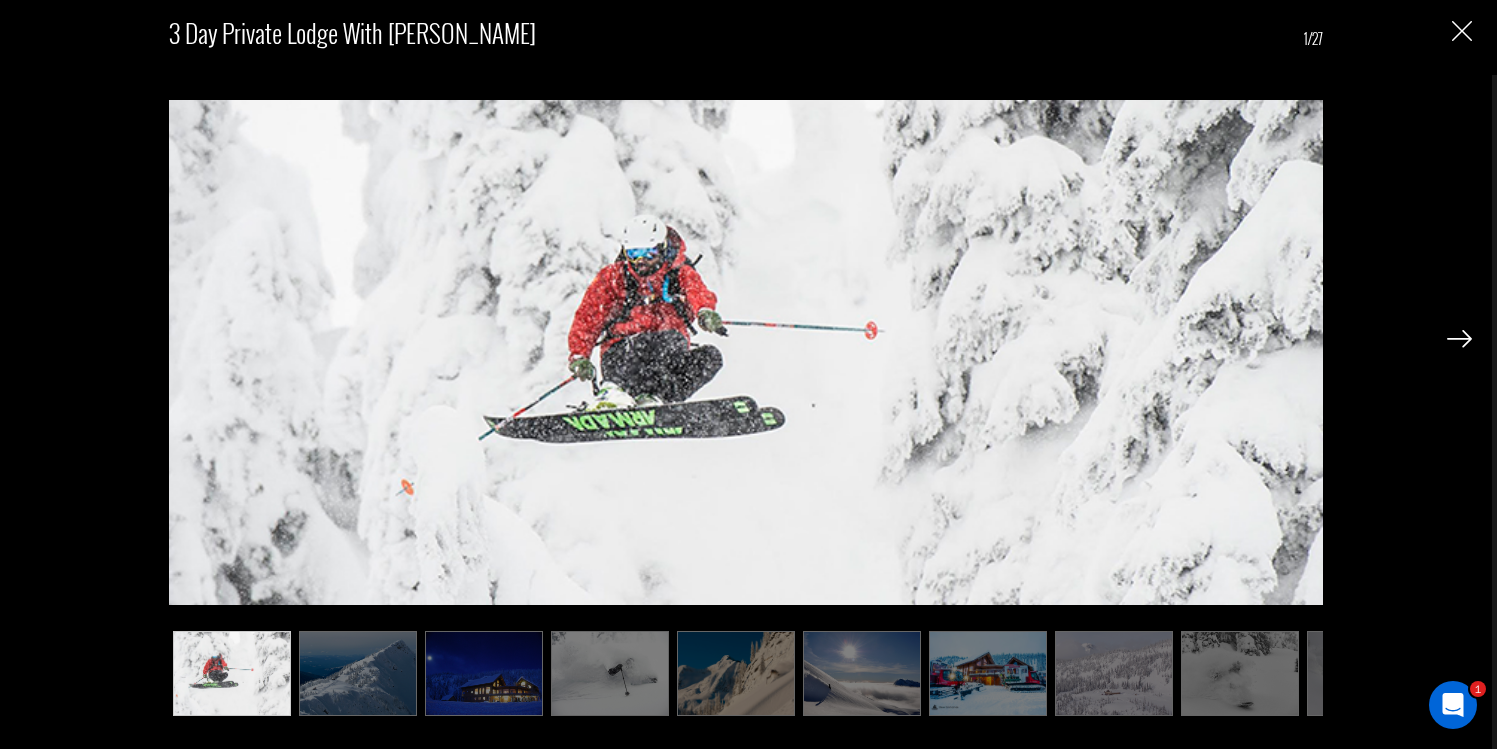 click at bounding box center [1459, 339] 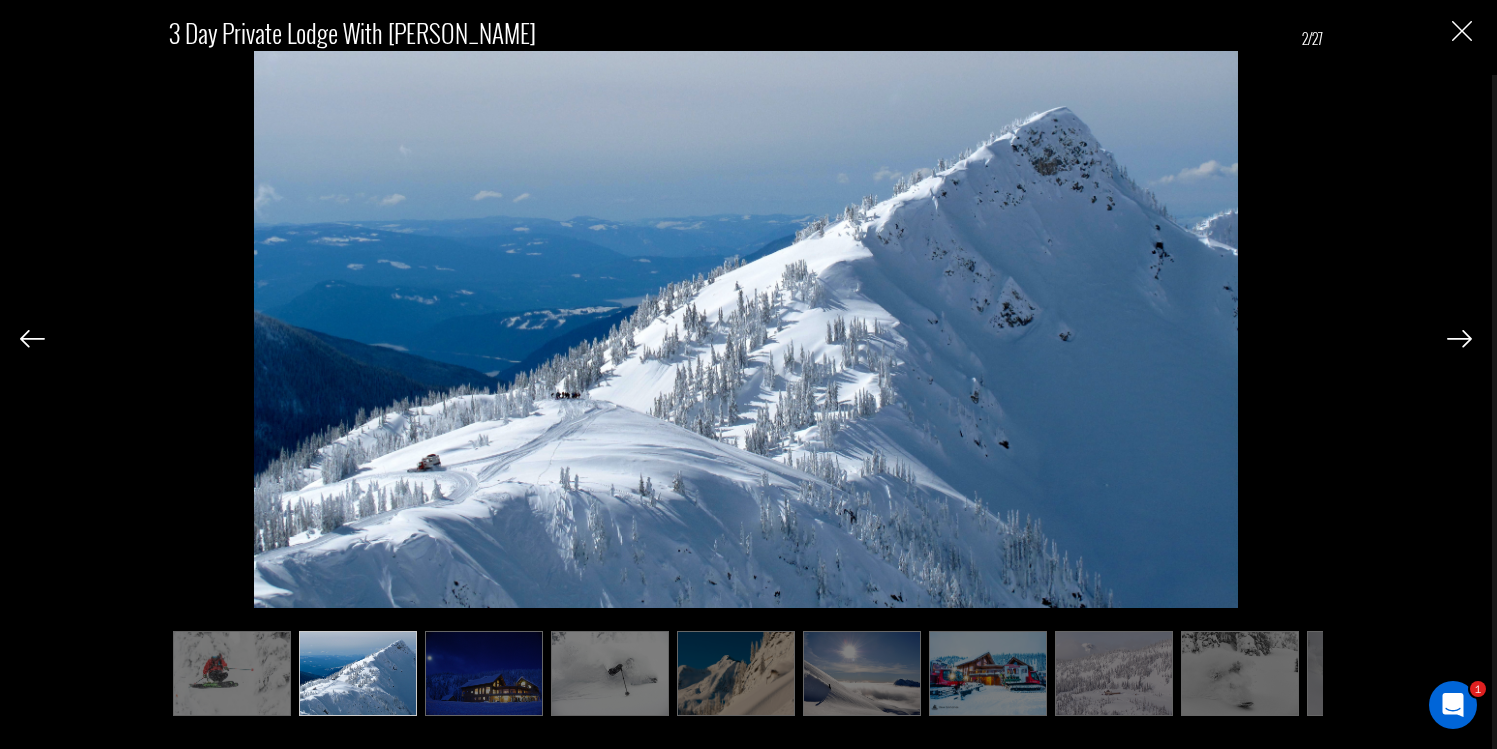 click at bounding box center (1459, 339) 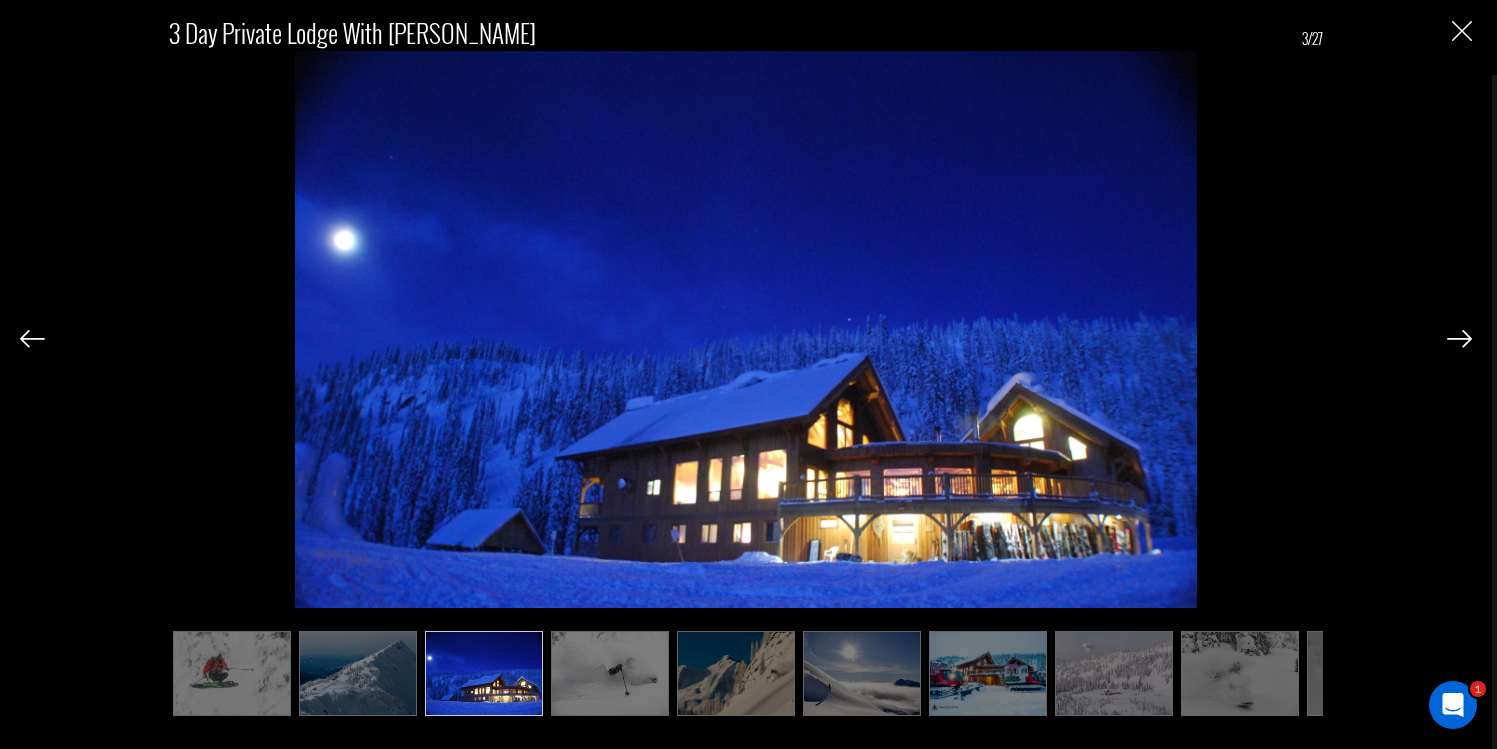 click at bounding box center (1459, 339) 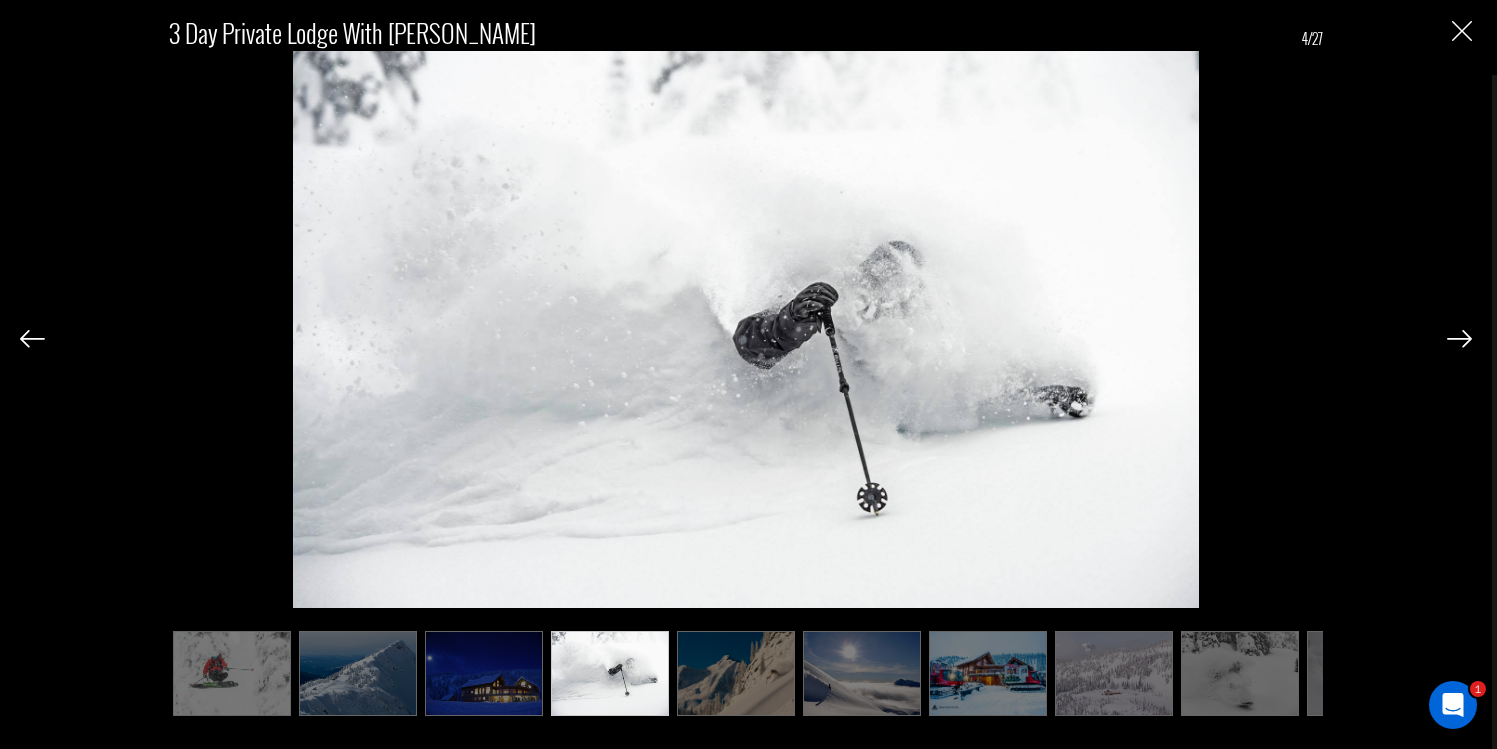 click at bounding box center [1459, 339] 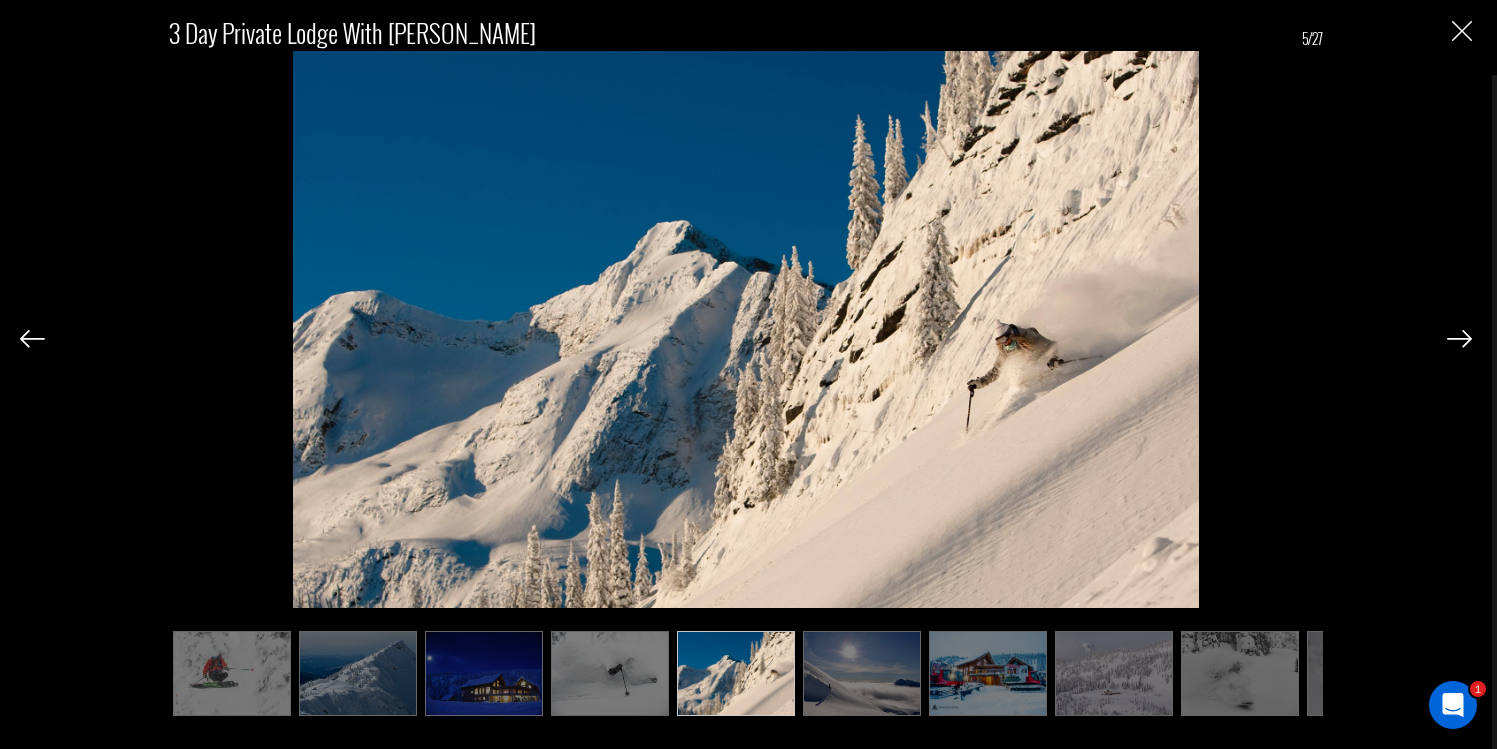click at bounding box center (1459, 339) 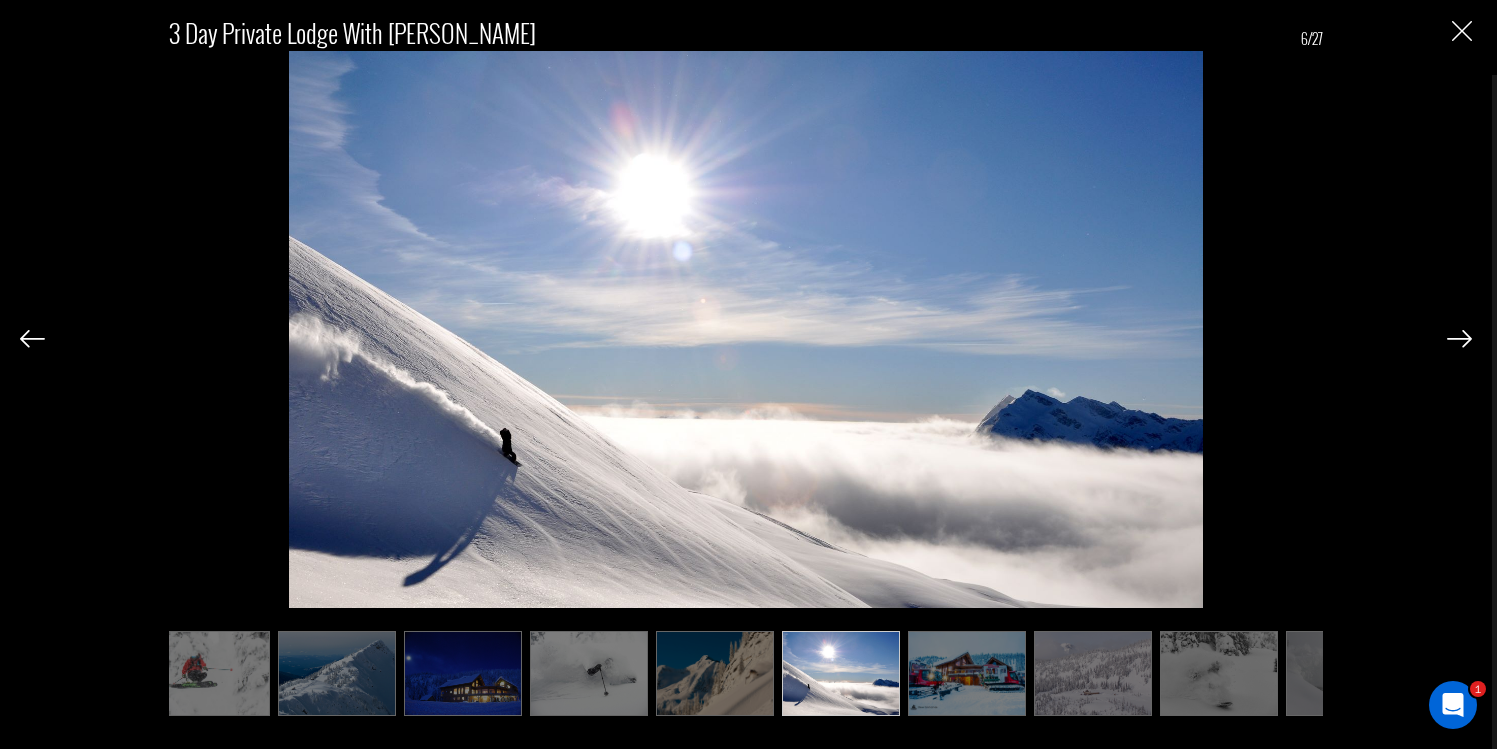 click at bounding box center [1459, 339] 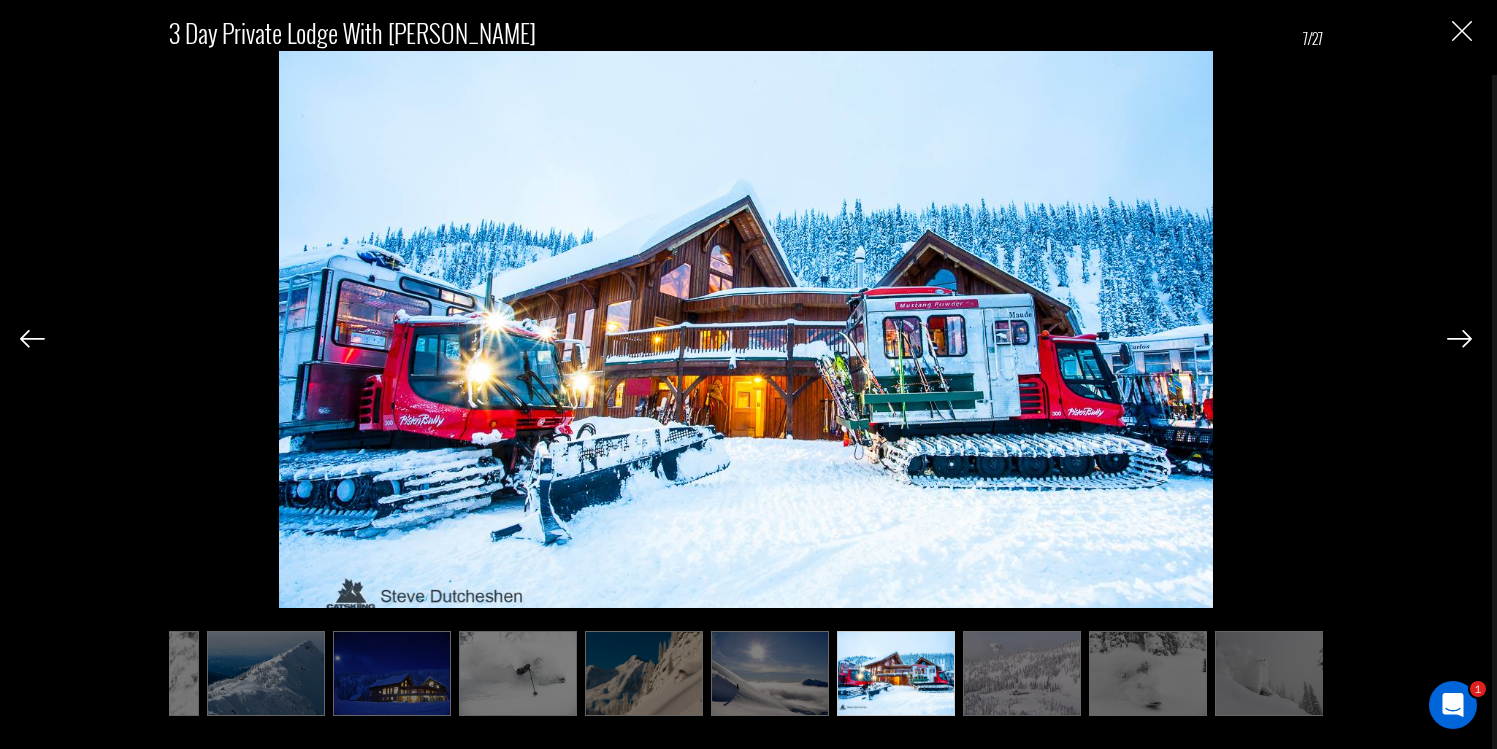 click at bounding box center (1459, 339) 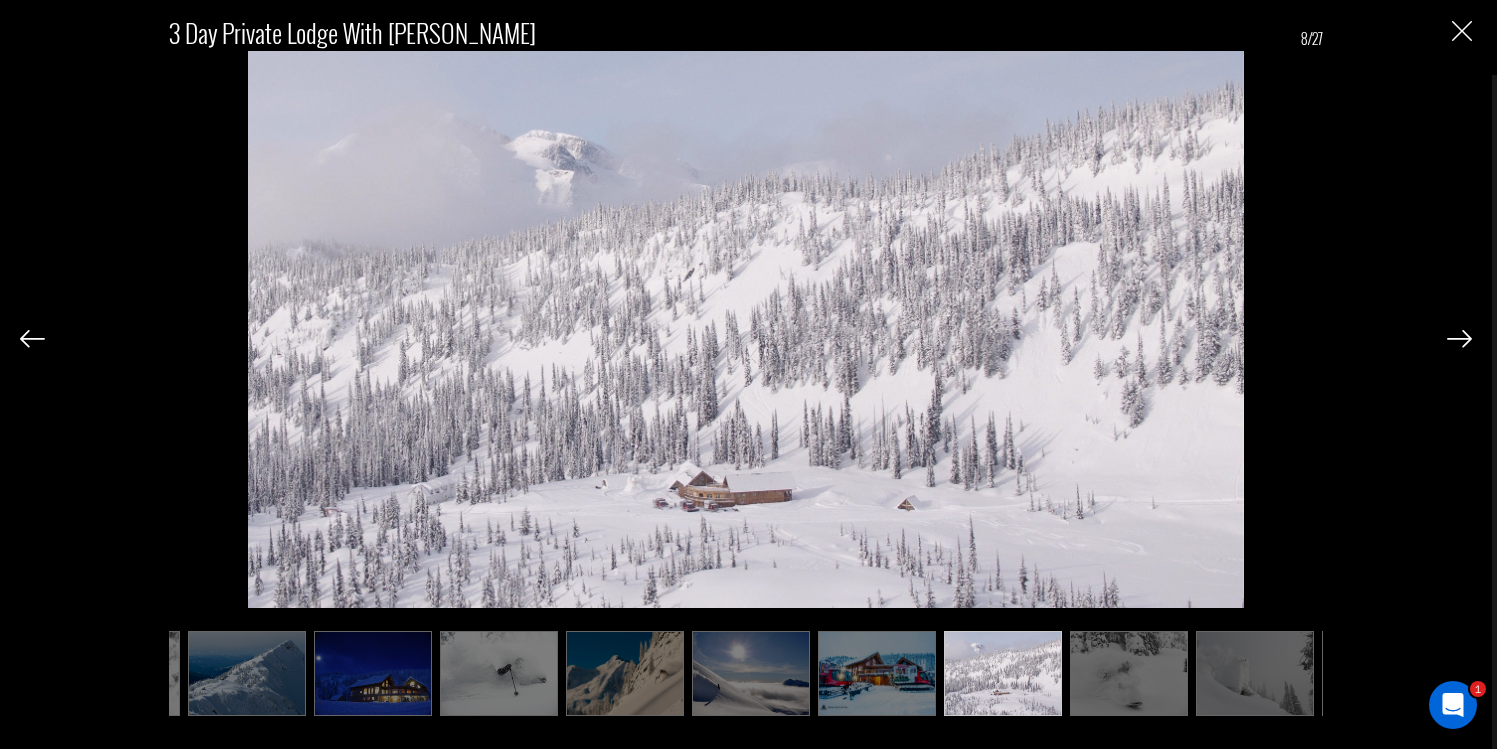 click at bounding box center [1459, 339] 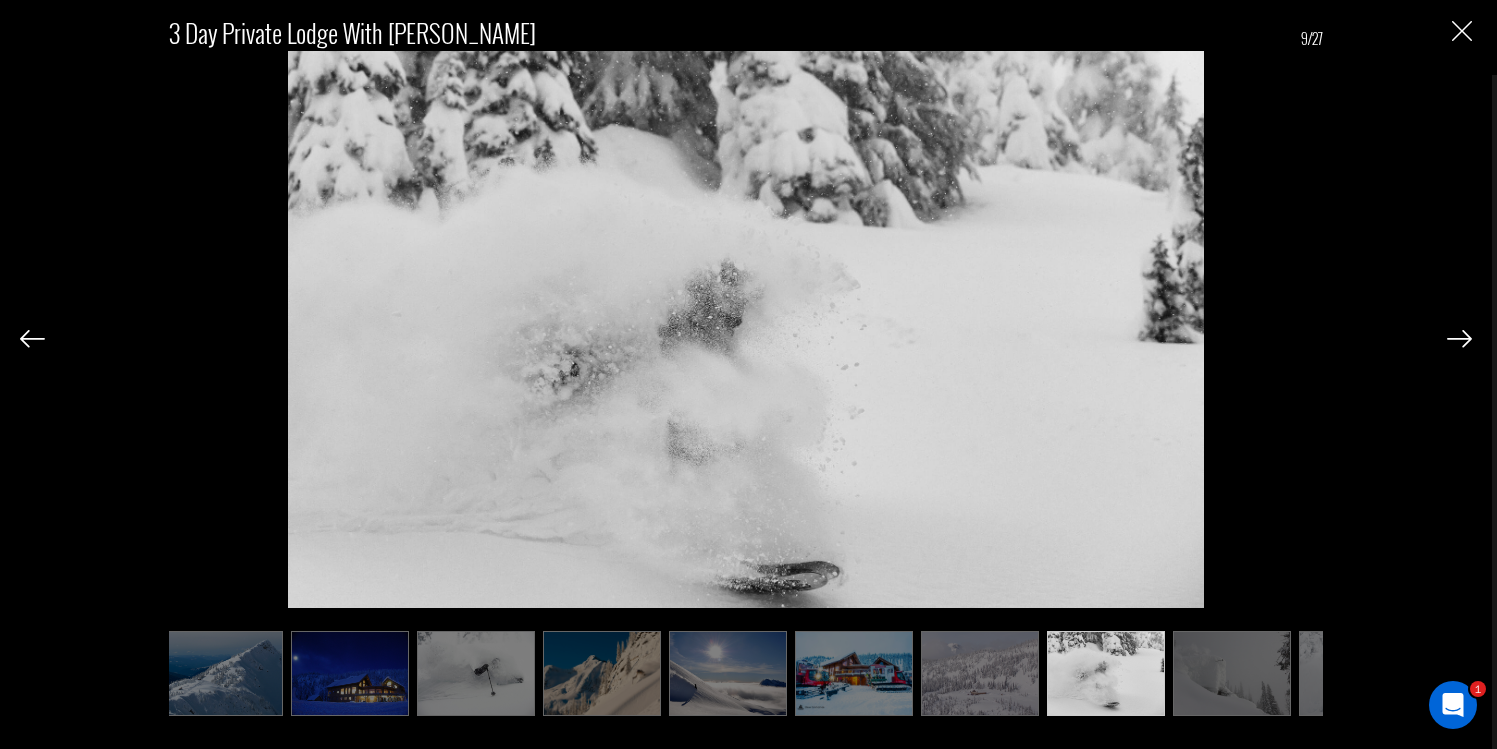 click at bounding box center [1459, 339] 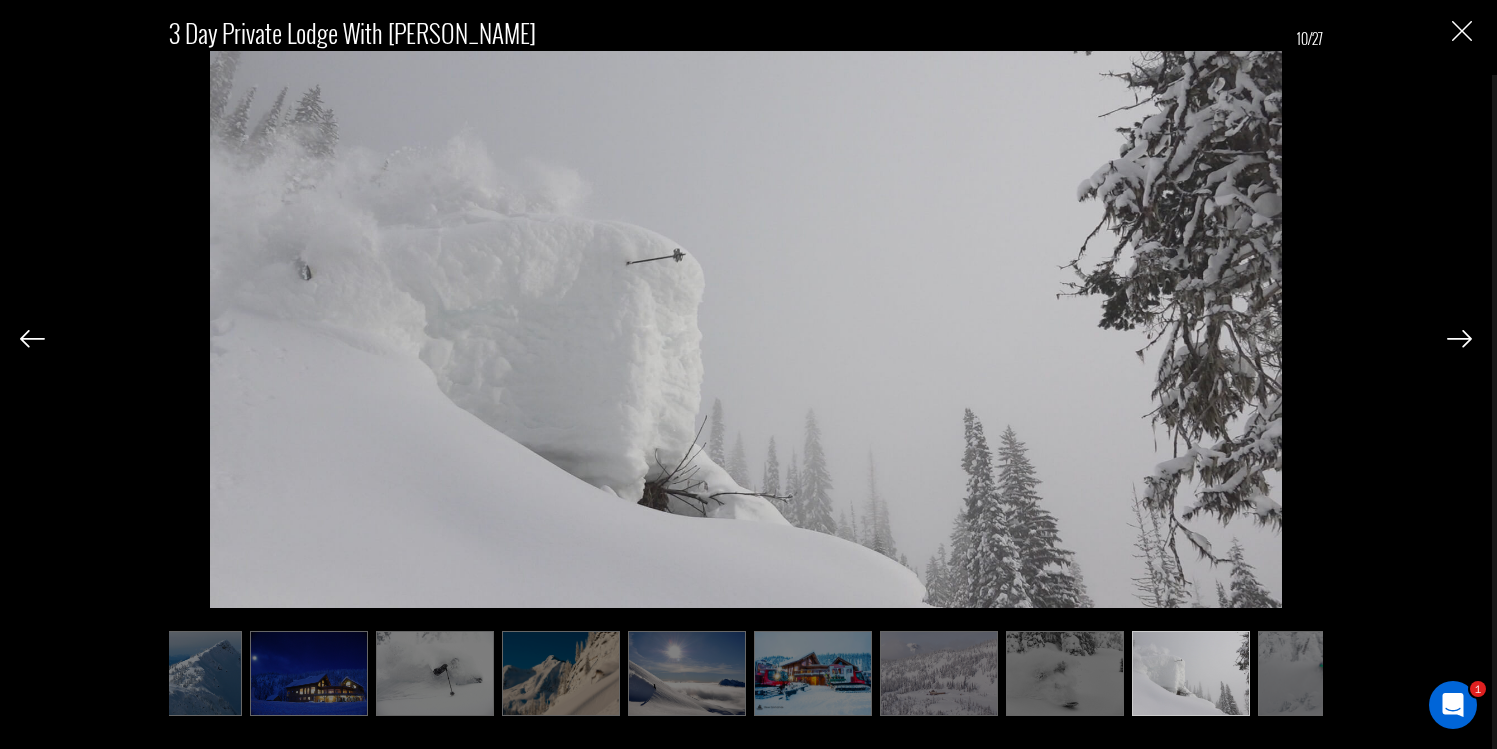 click at bounding box center (1459, 339) 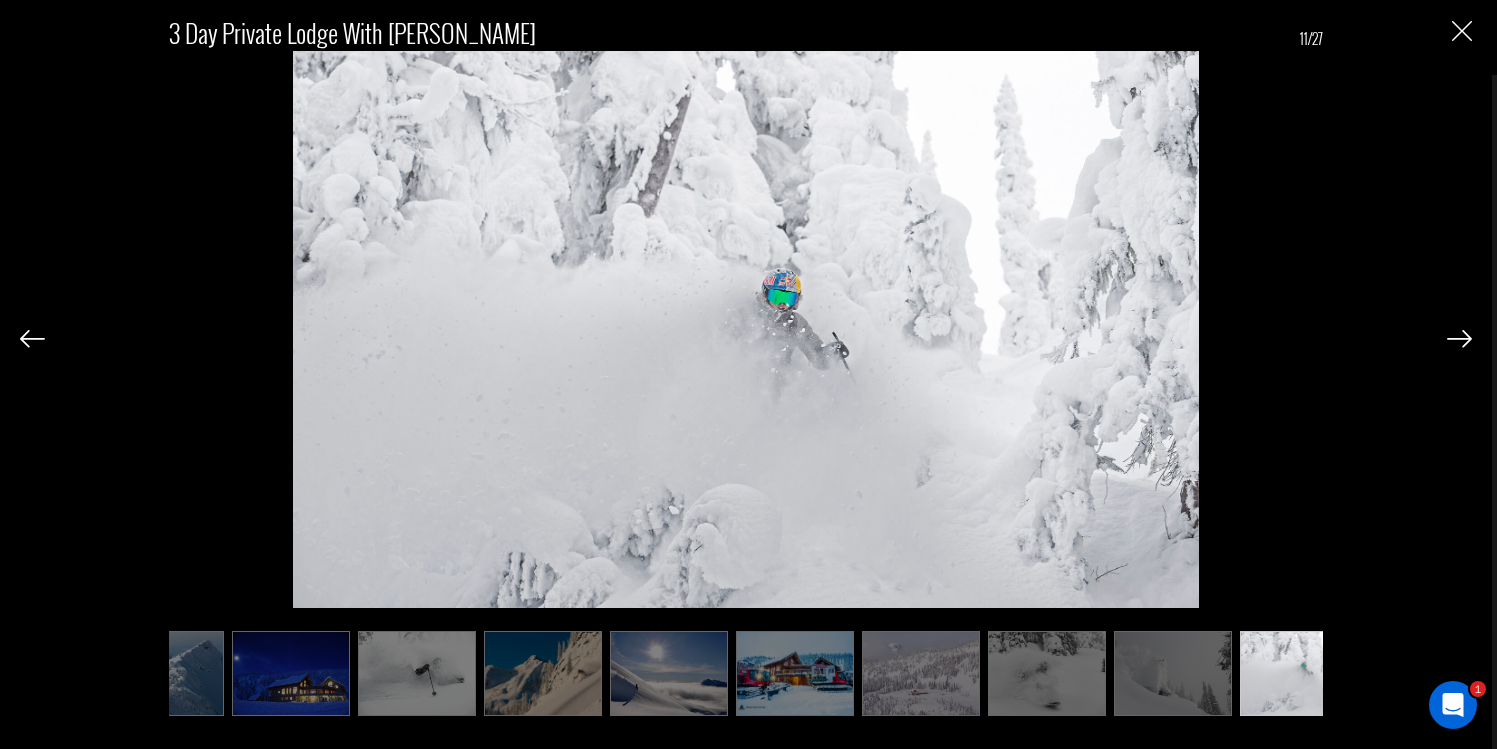click at bounding box center [1459, 339] 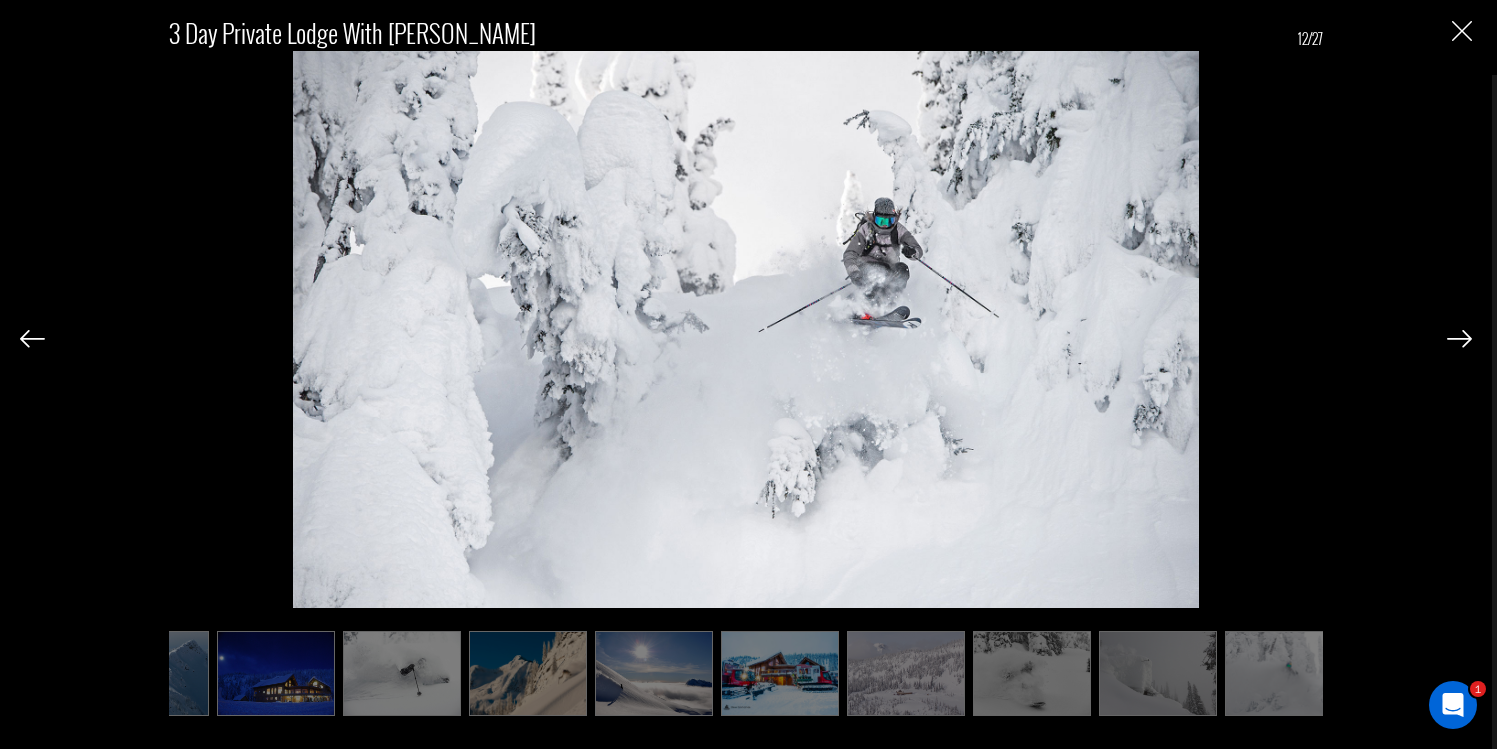 click at bounding box center [1459, 339] 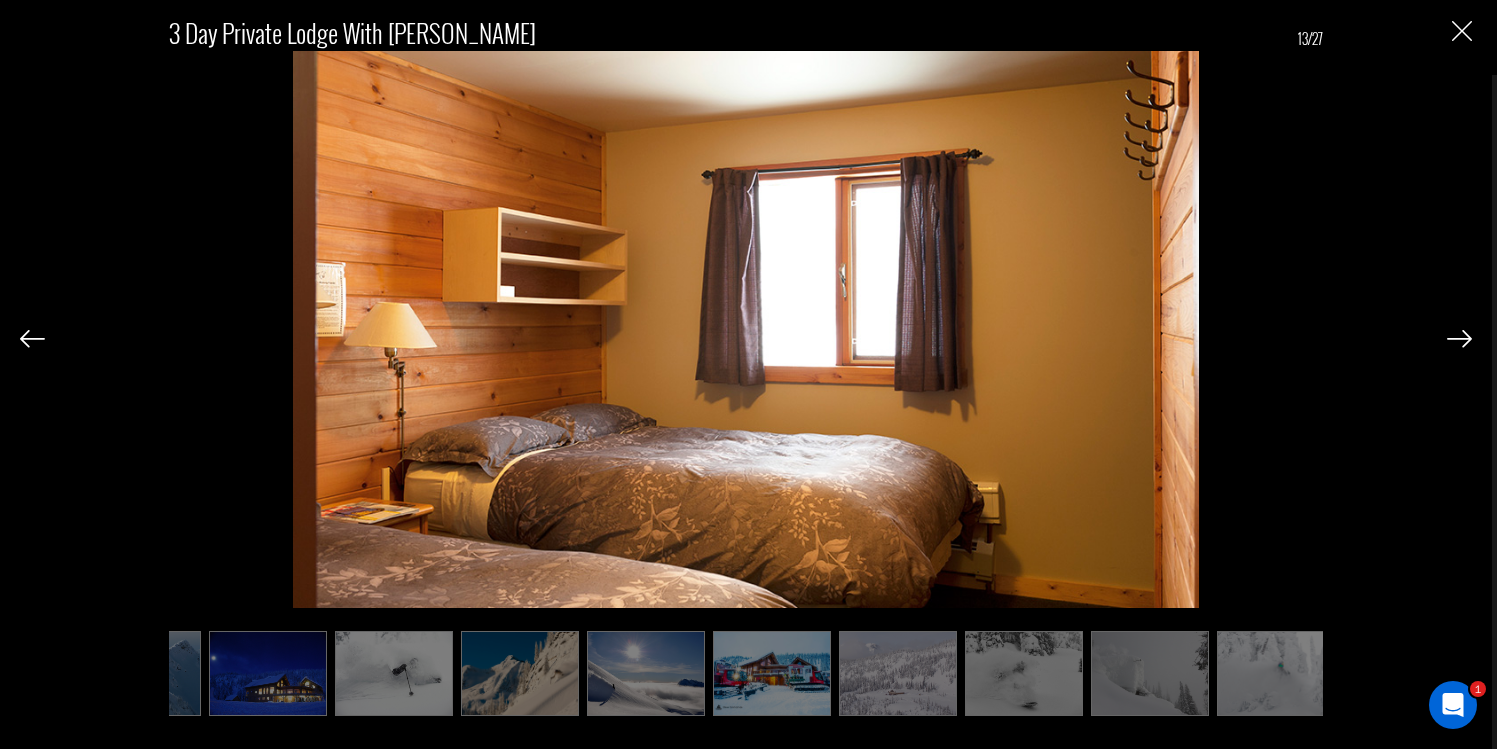 click at bounding box center (1459, 339) 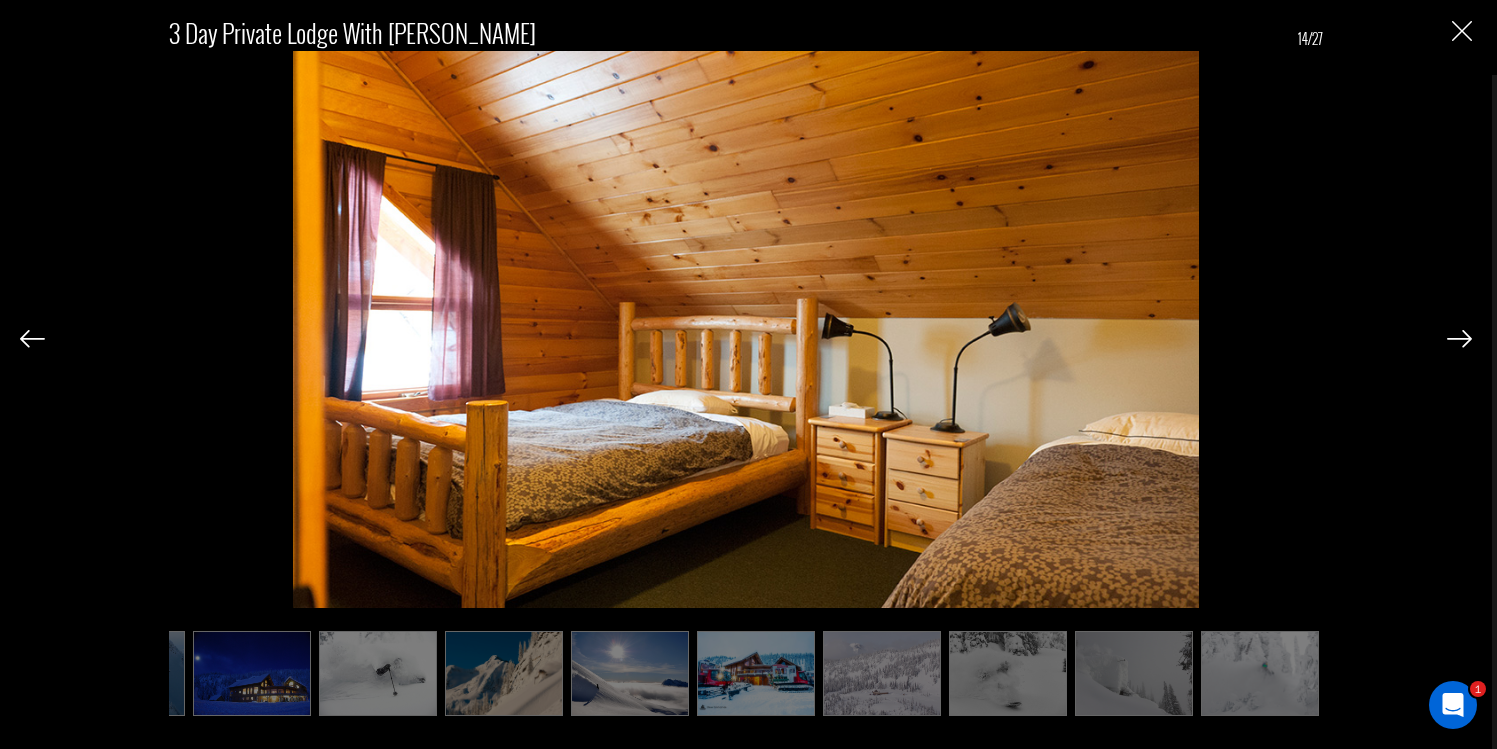 click at bounding box center (1459, 339) 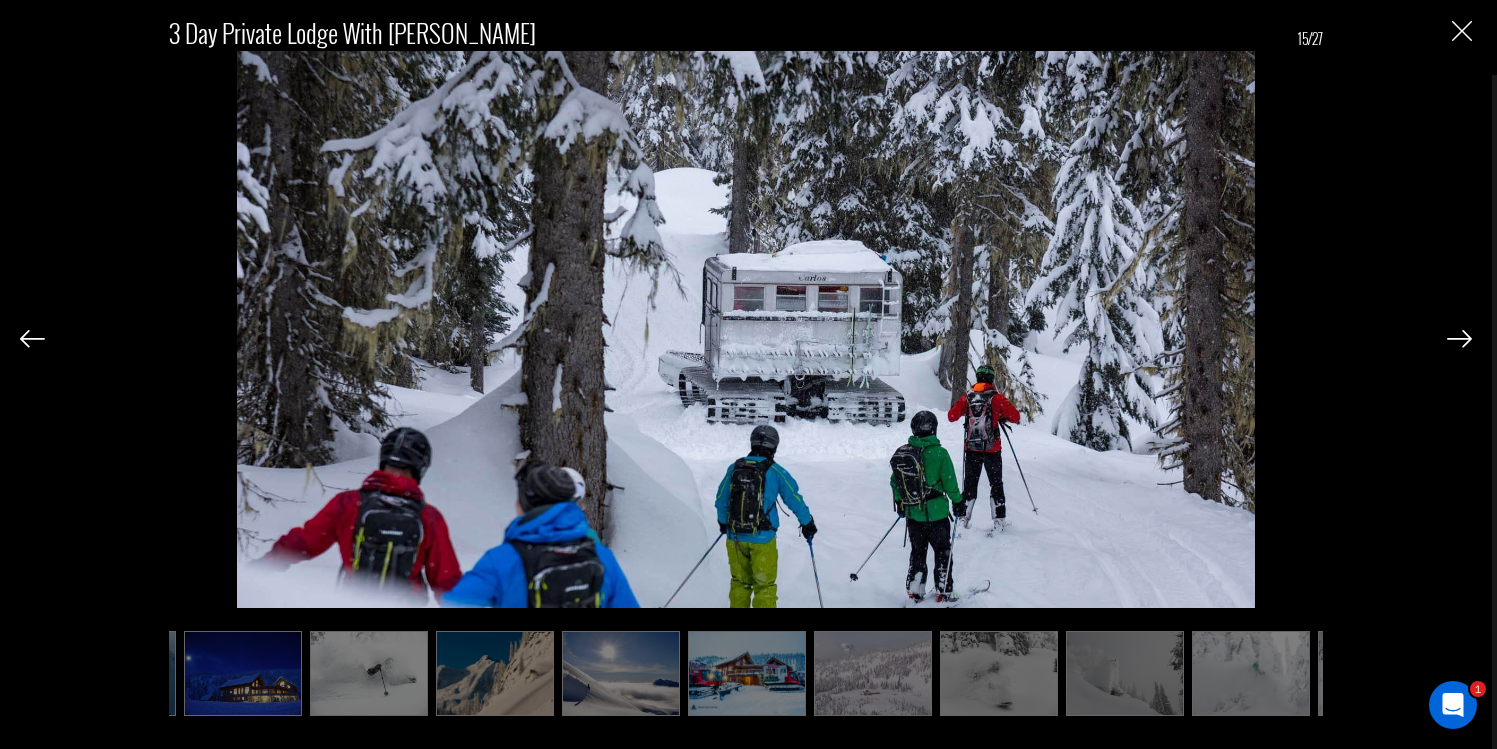 click at bounding box center [1459, 339] 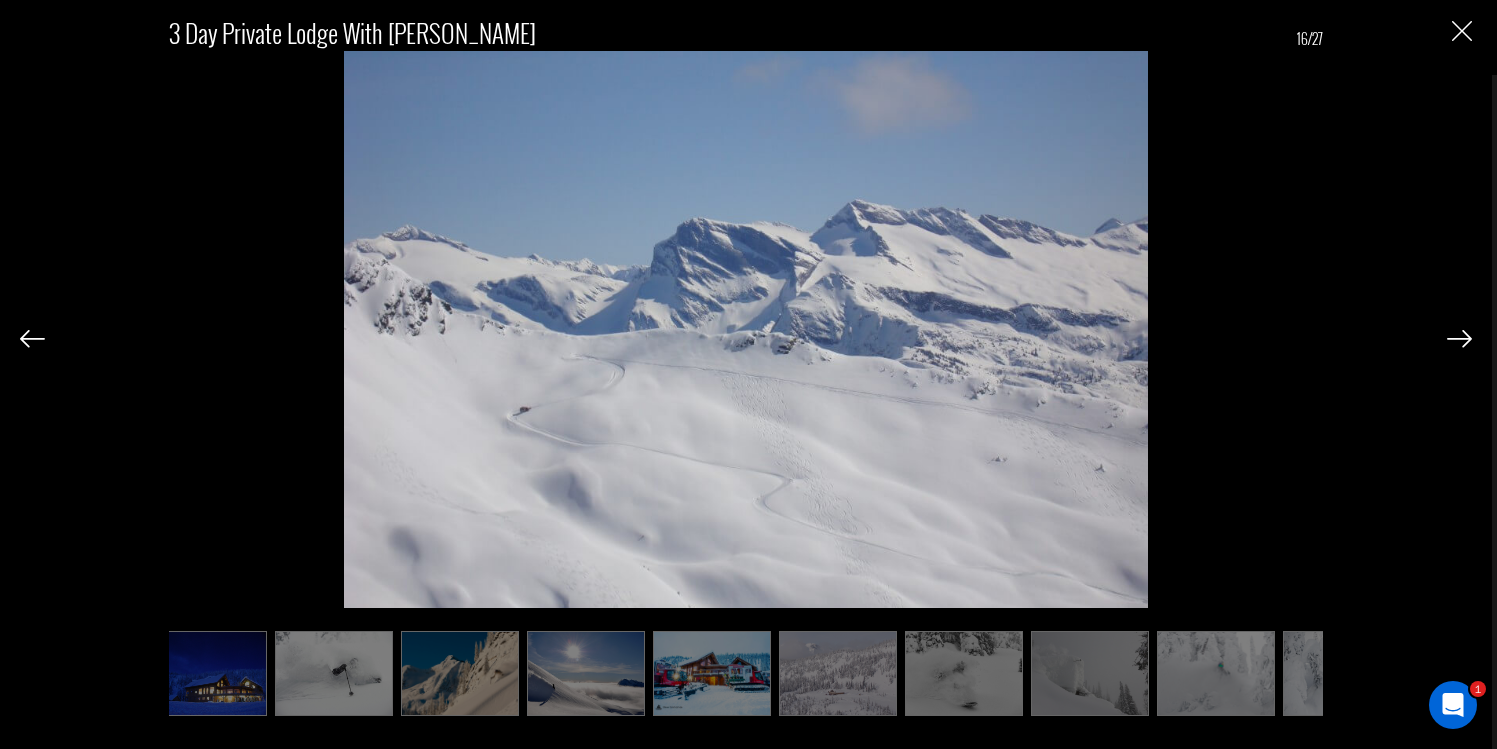 click at bounding box center (1459, 339) 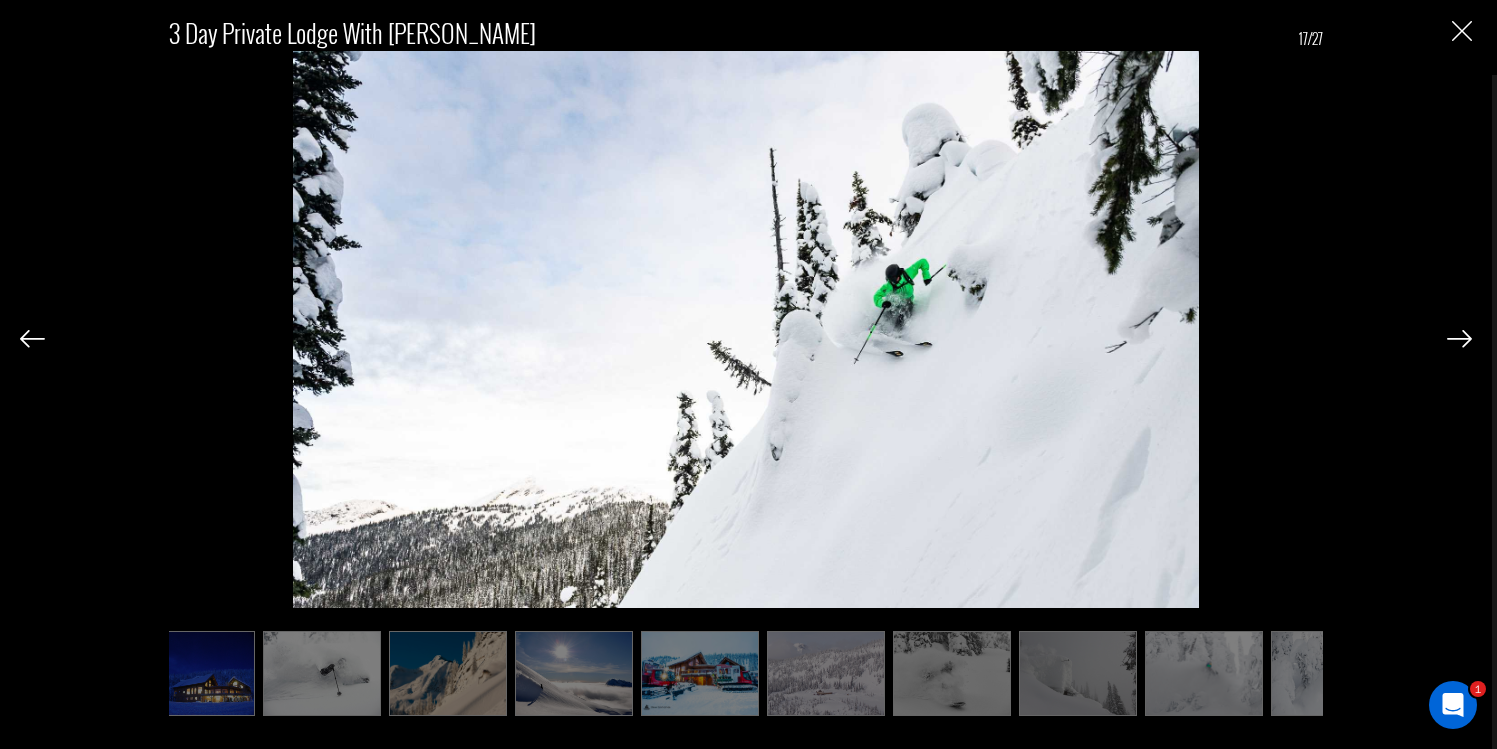 click at bounding box center (1459, 339) 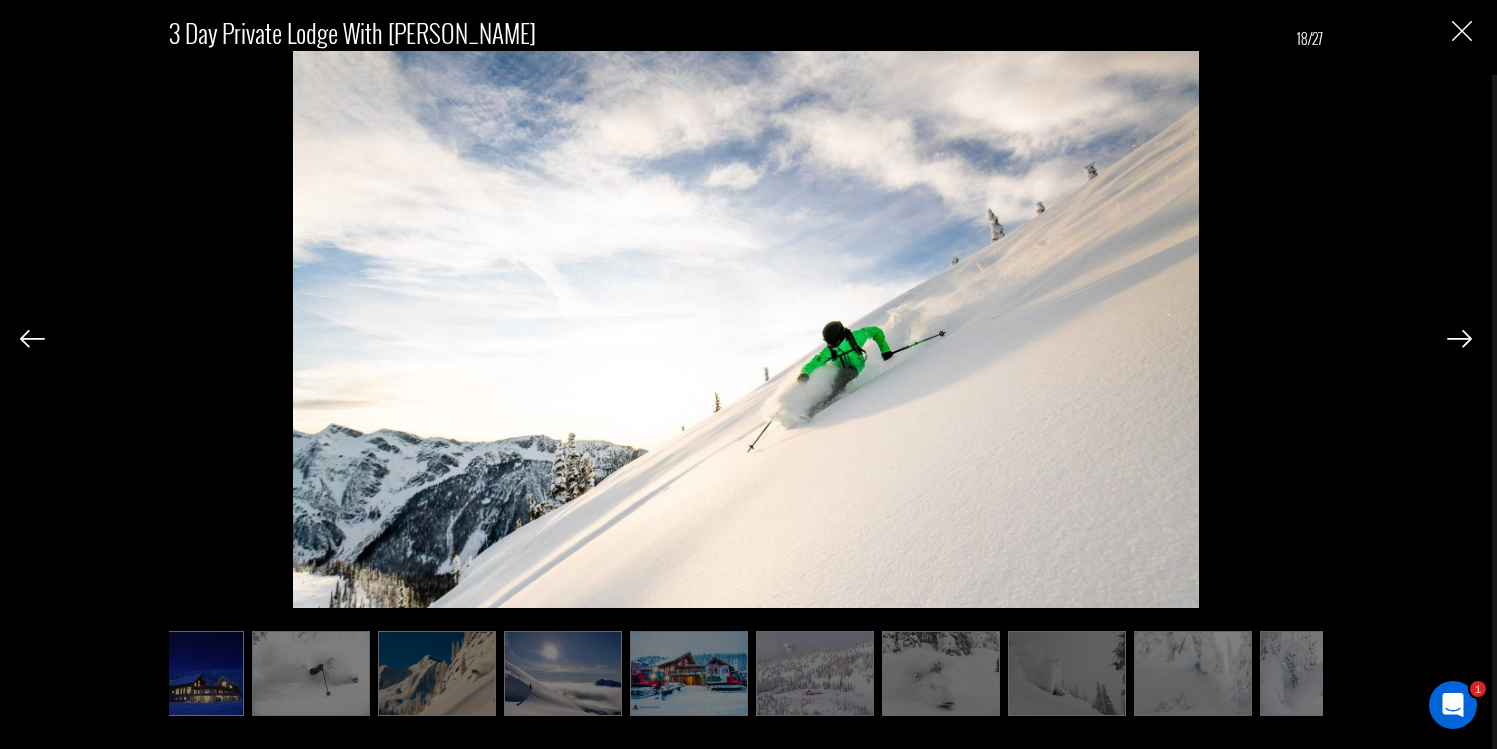 click at bounding box center [1459, 339] 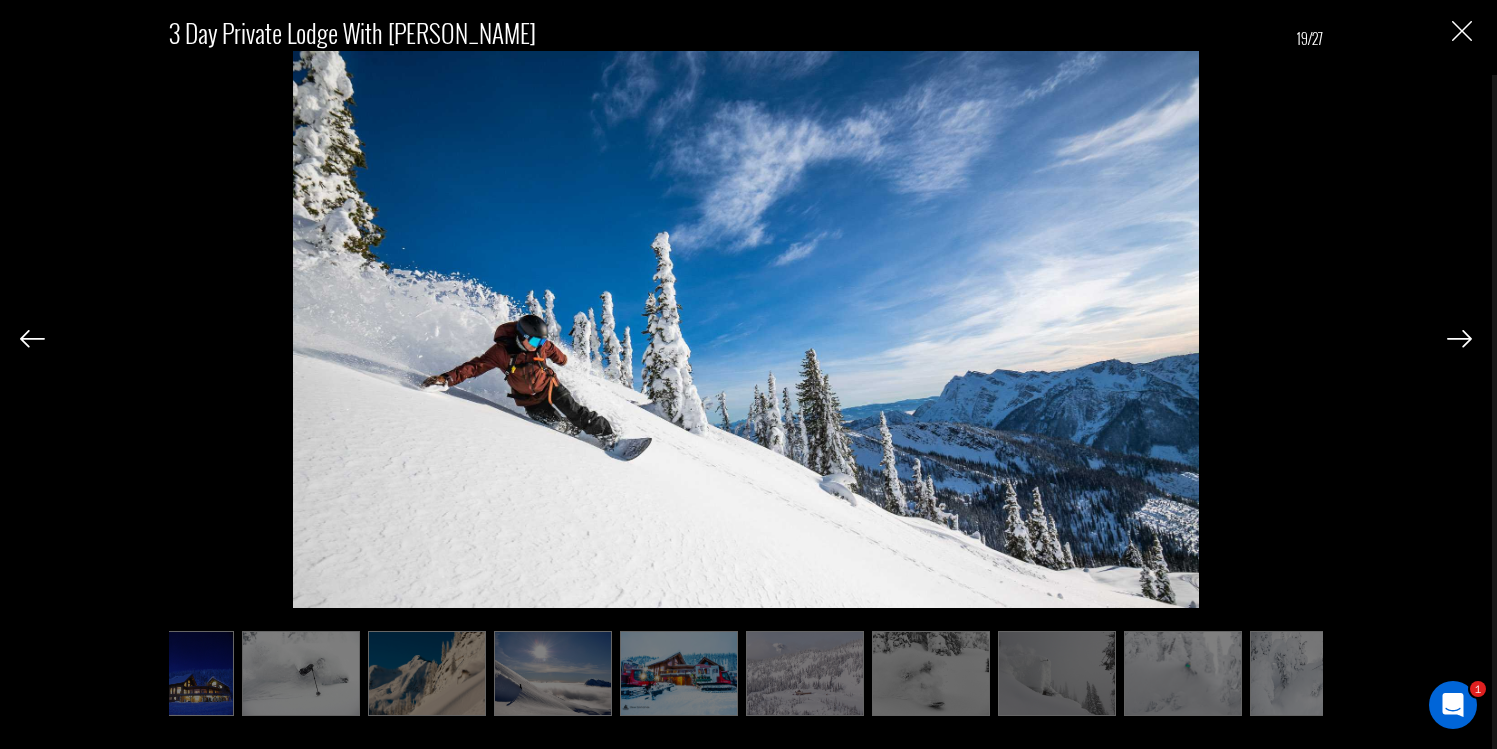 click at bounding box center [1459, 339] 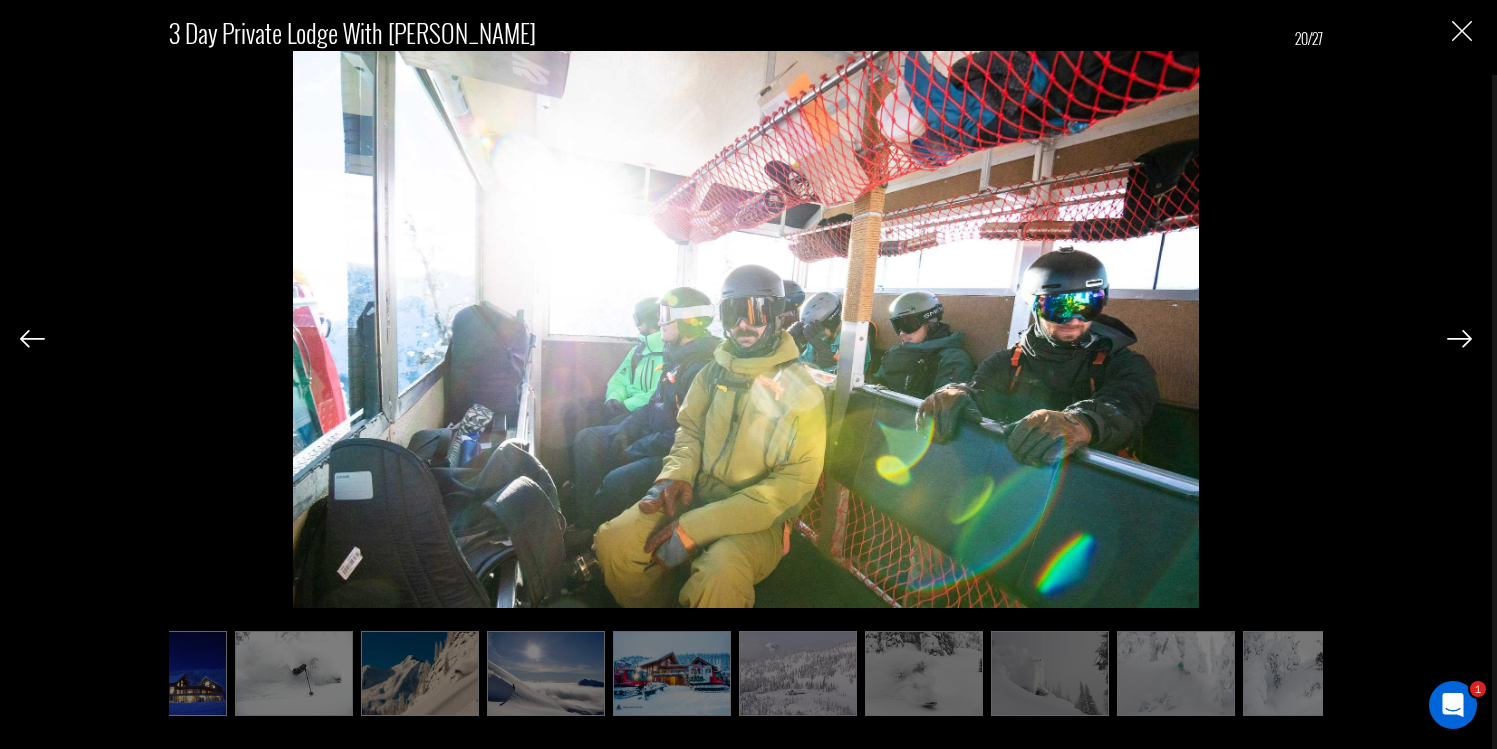 click at bounding box center (1459, 339) 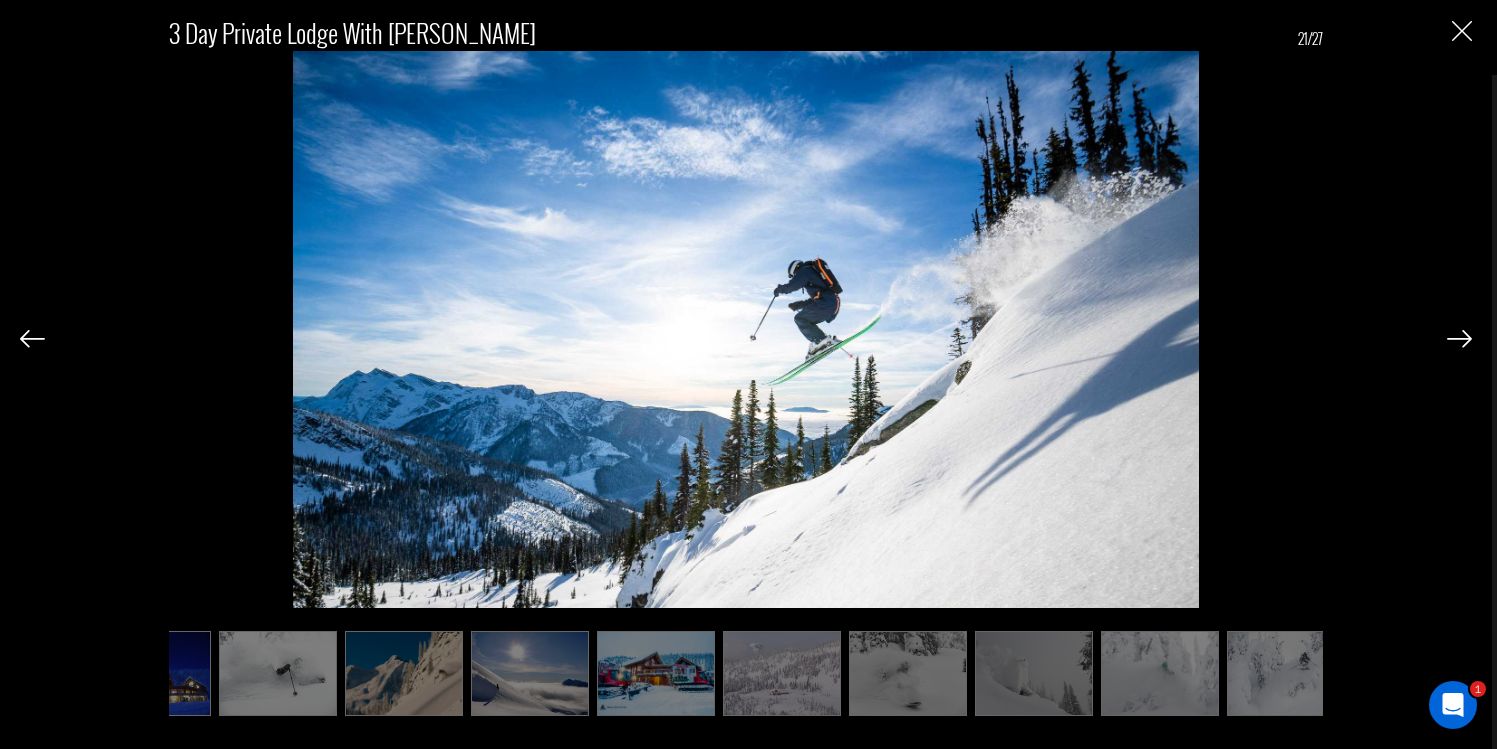 click at bounding box center (1459, 339) 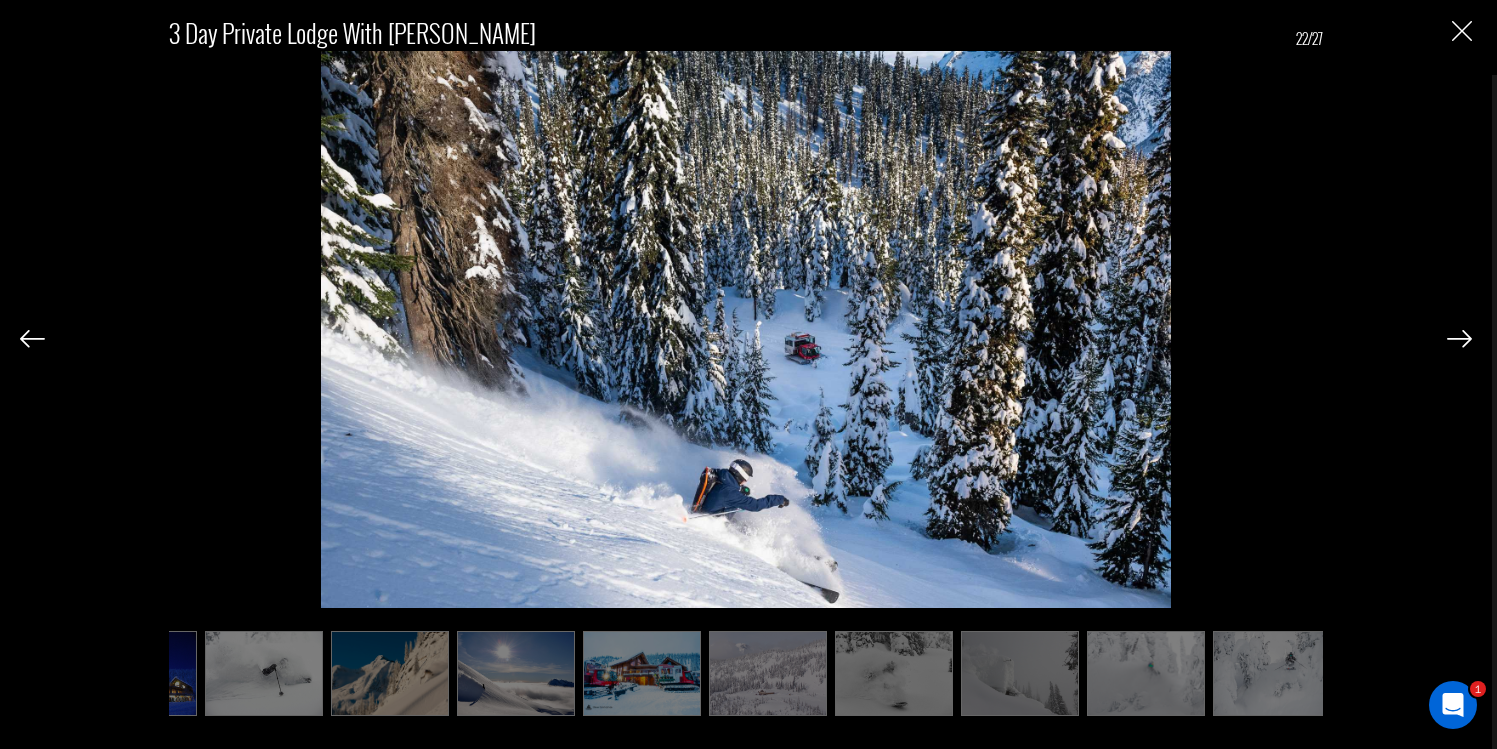 click at bounding box center [1459, 339] 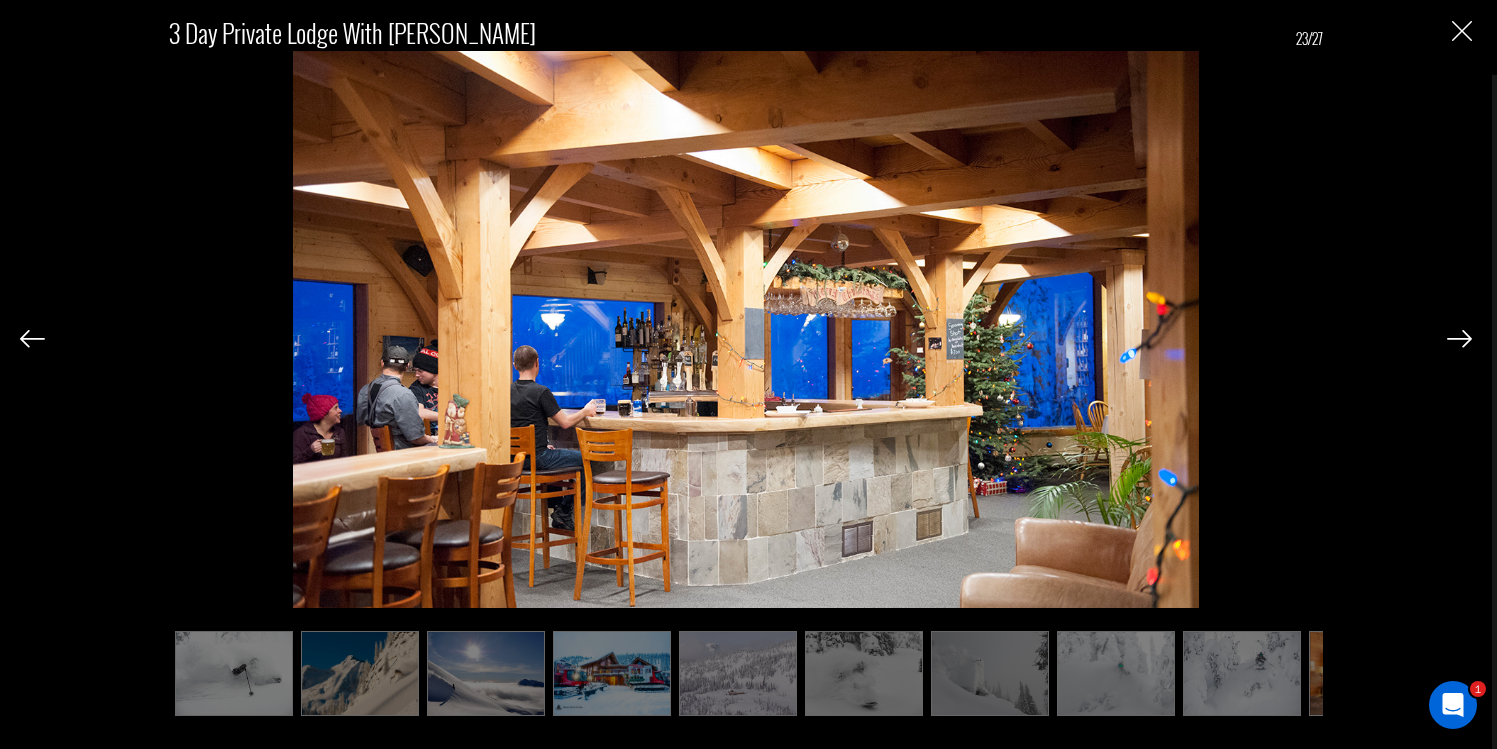 click at bounding box center (1459, 339) 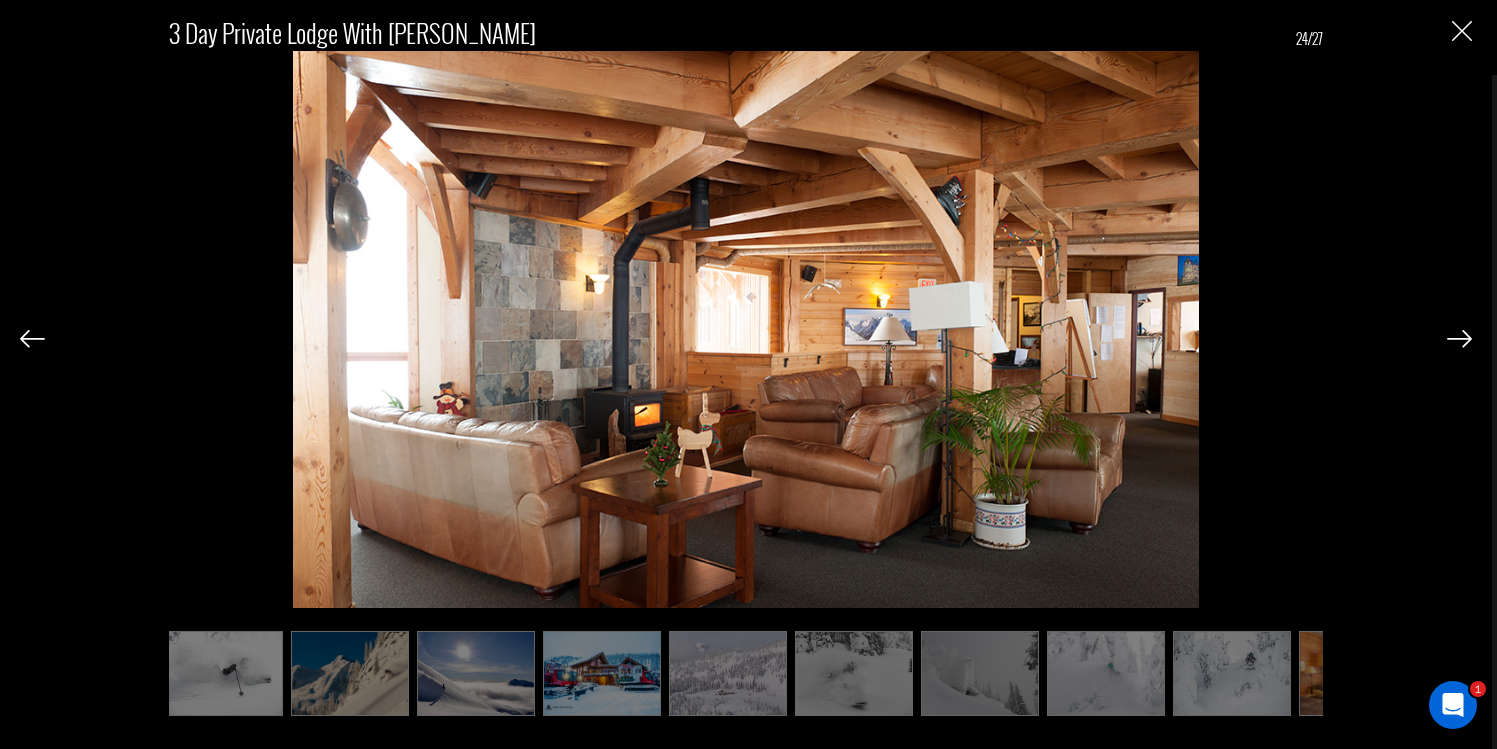 click at bounding box center (1459, 339) 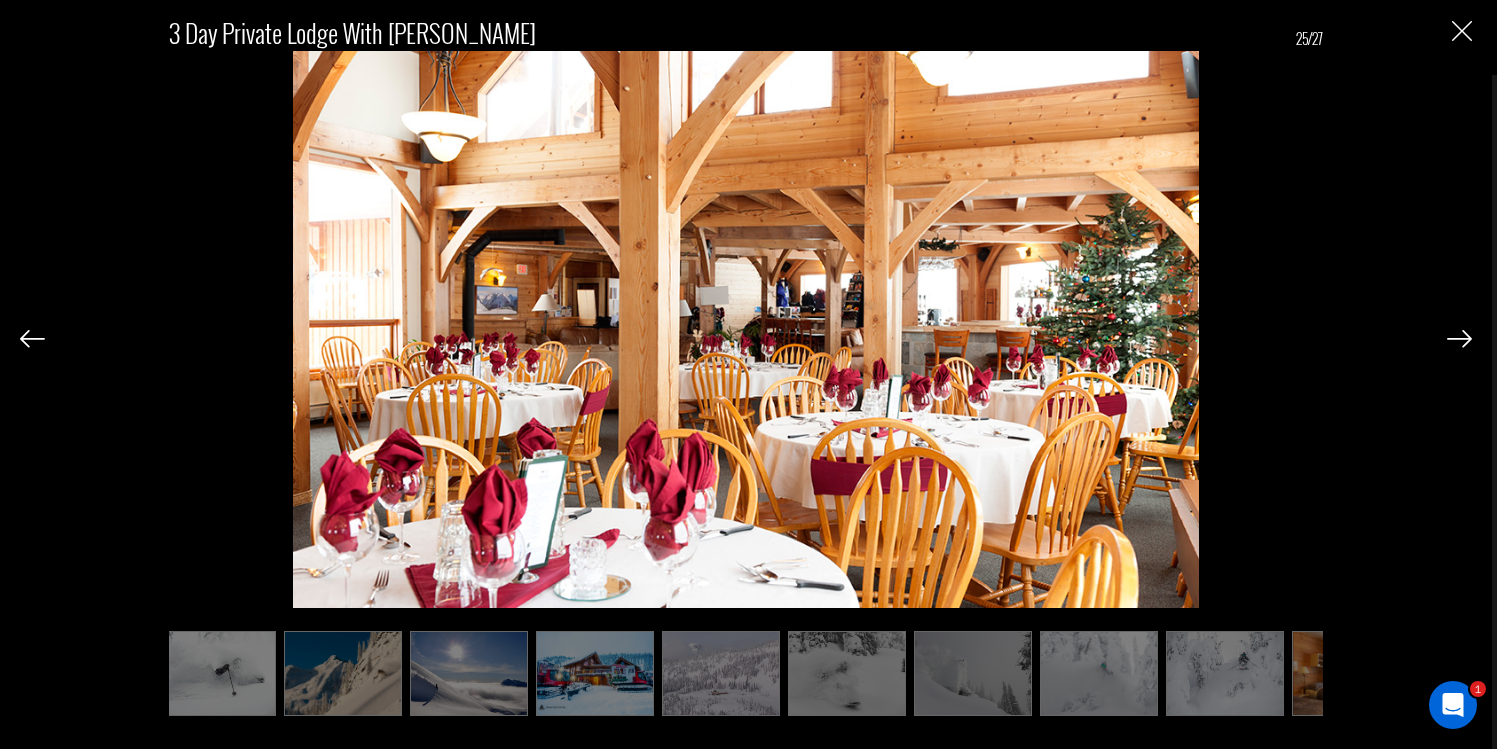 click at bounding box center (1459, 339) 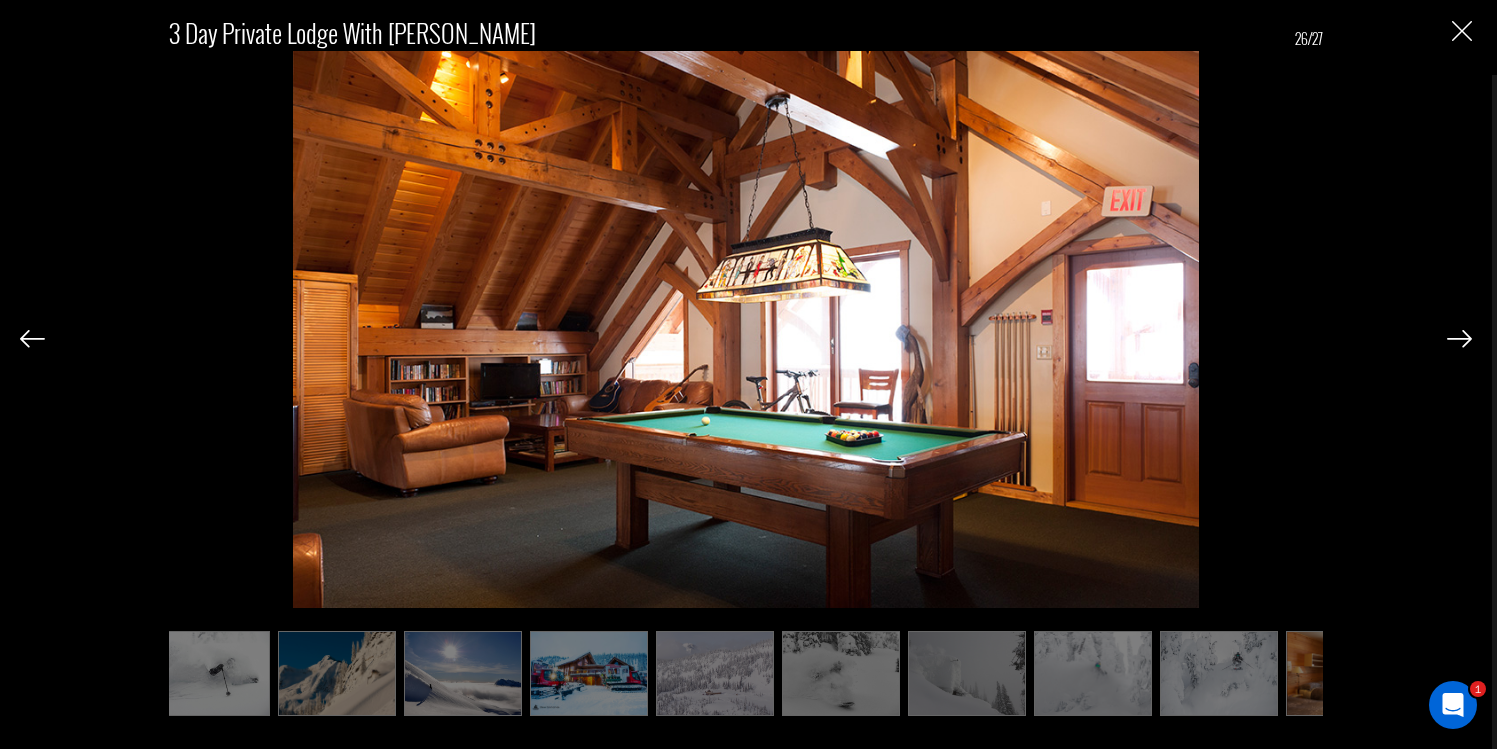 click at bounding box center [1459, 339] 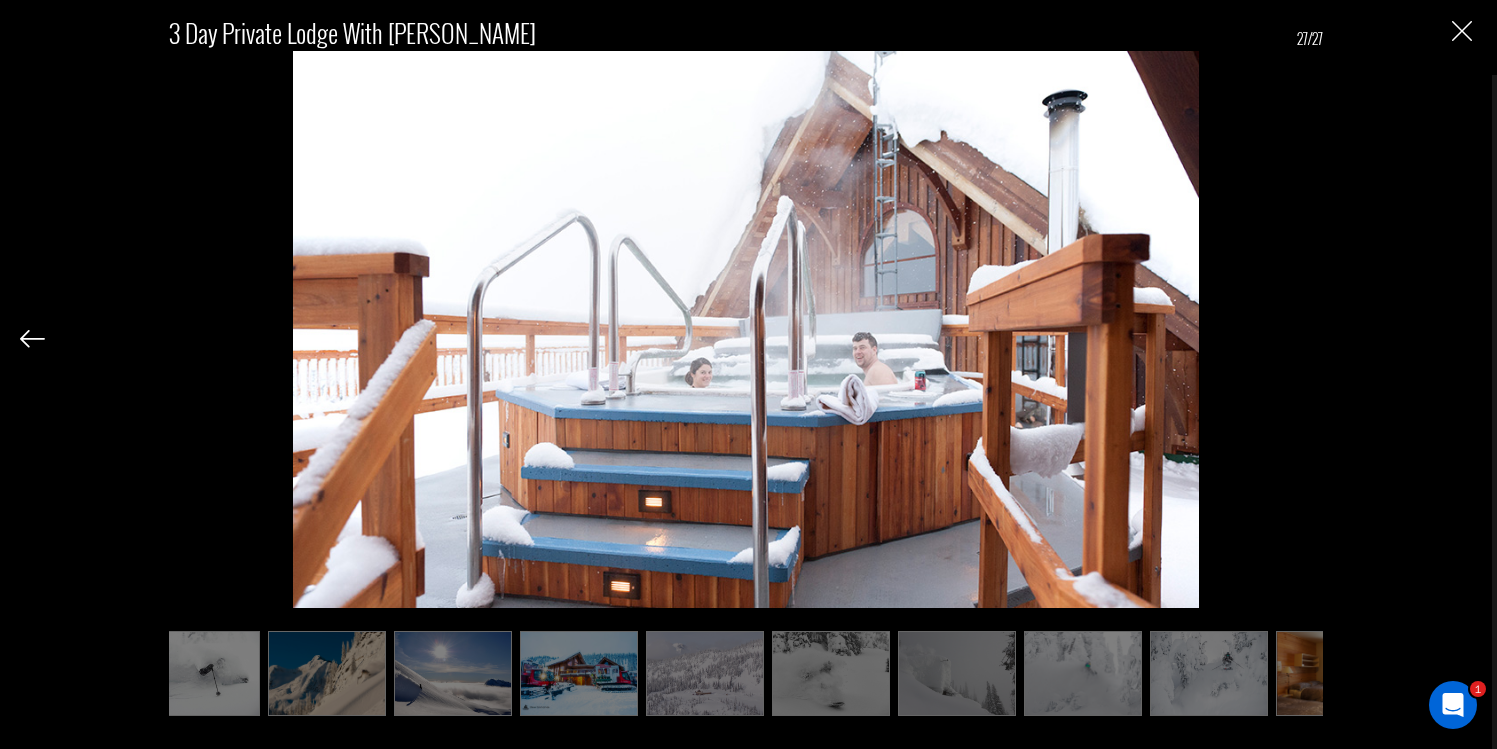 click on "3 Day Private Lodge with Heli
27/27" at bounding box center [746, 356] 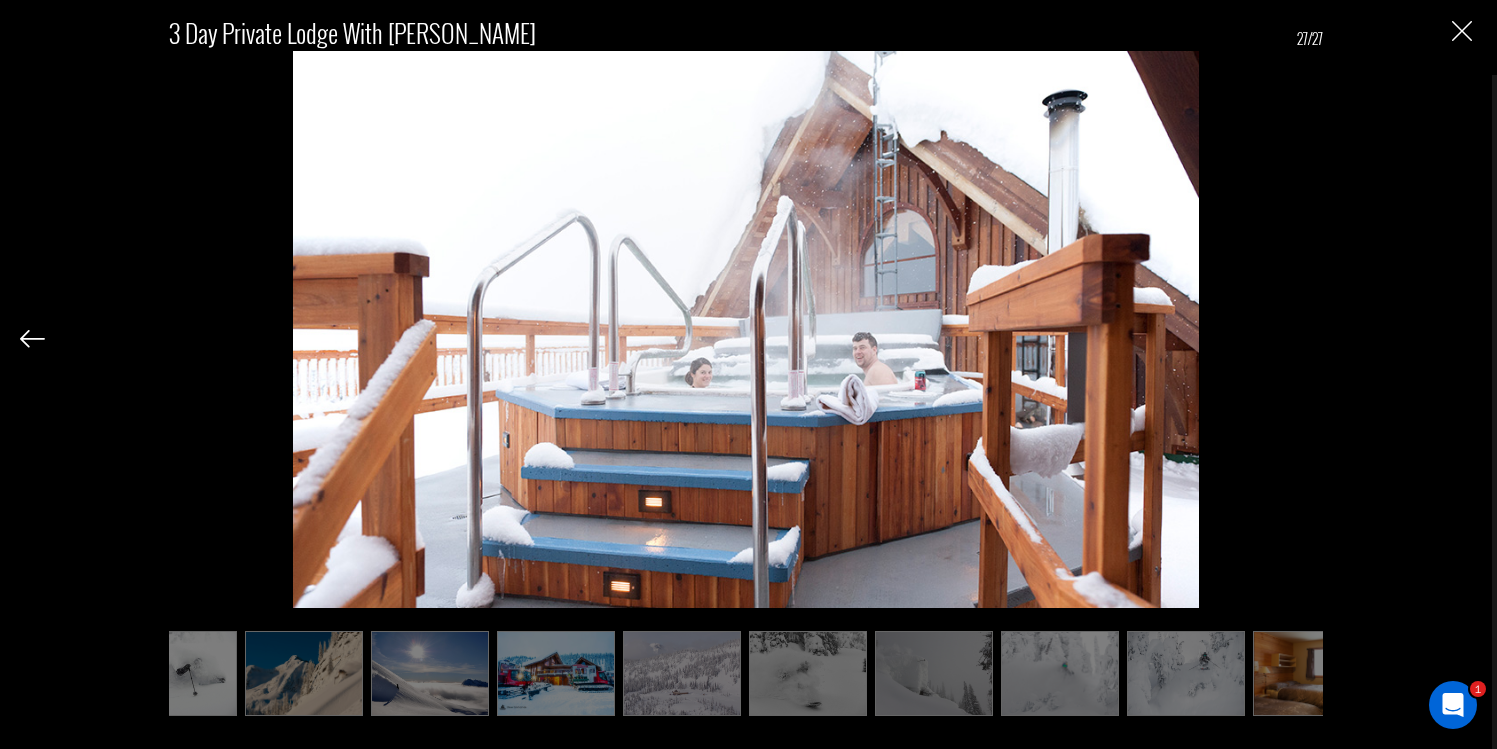 click at bounding box center [1462, 31] 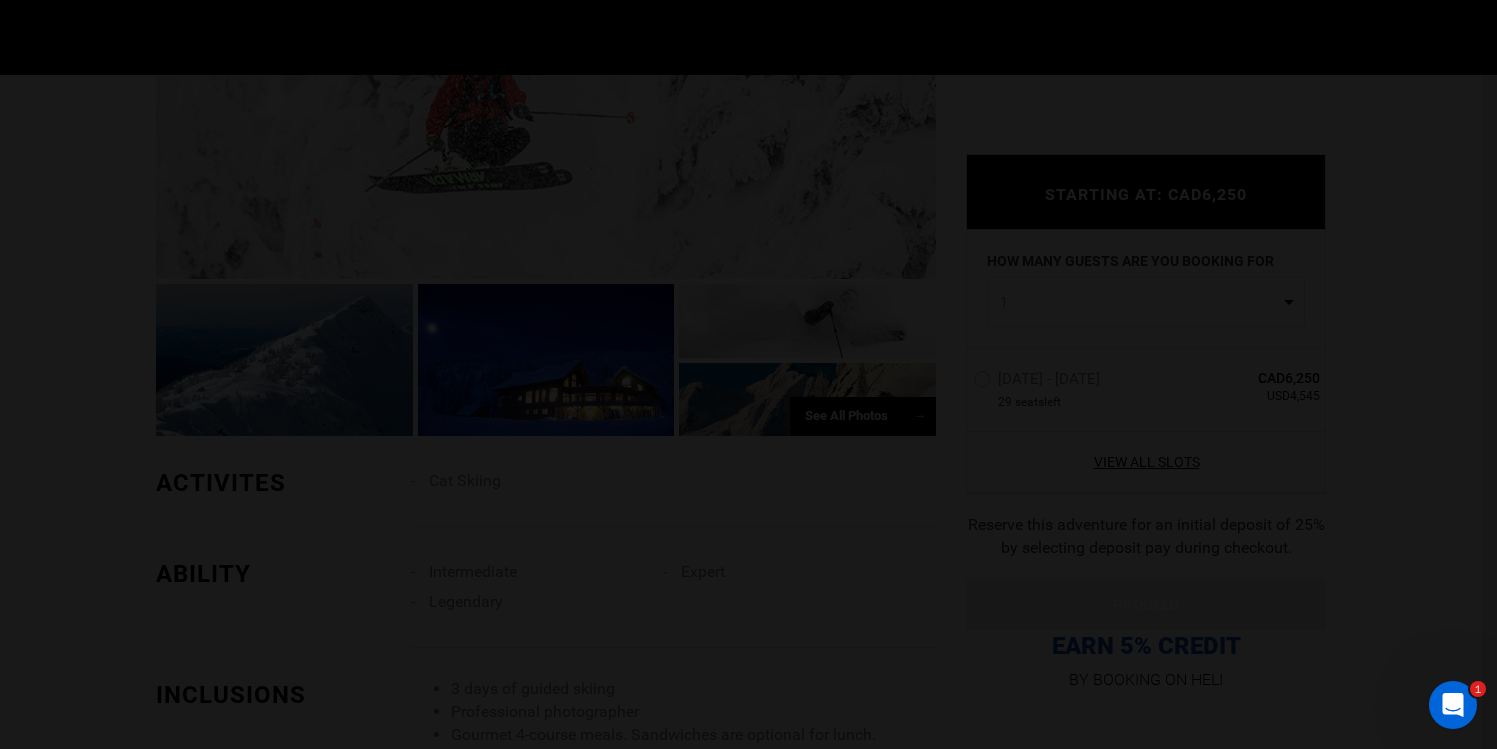 scroll, scrollTop: 0, scrollLeft: 0, axis: both 